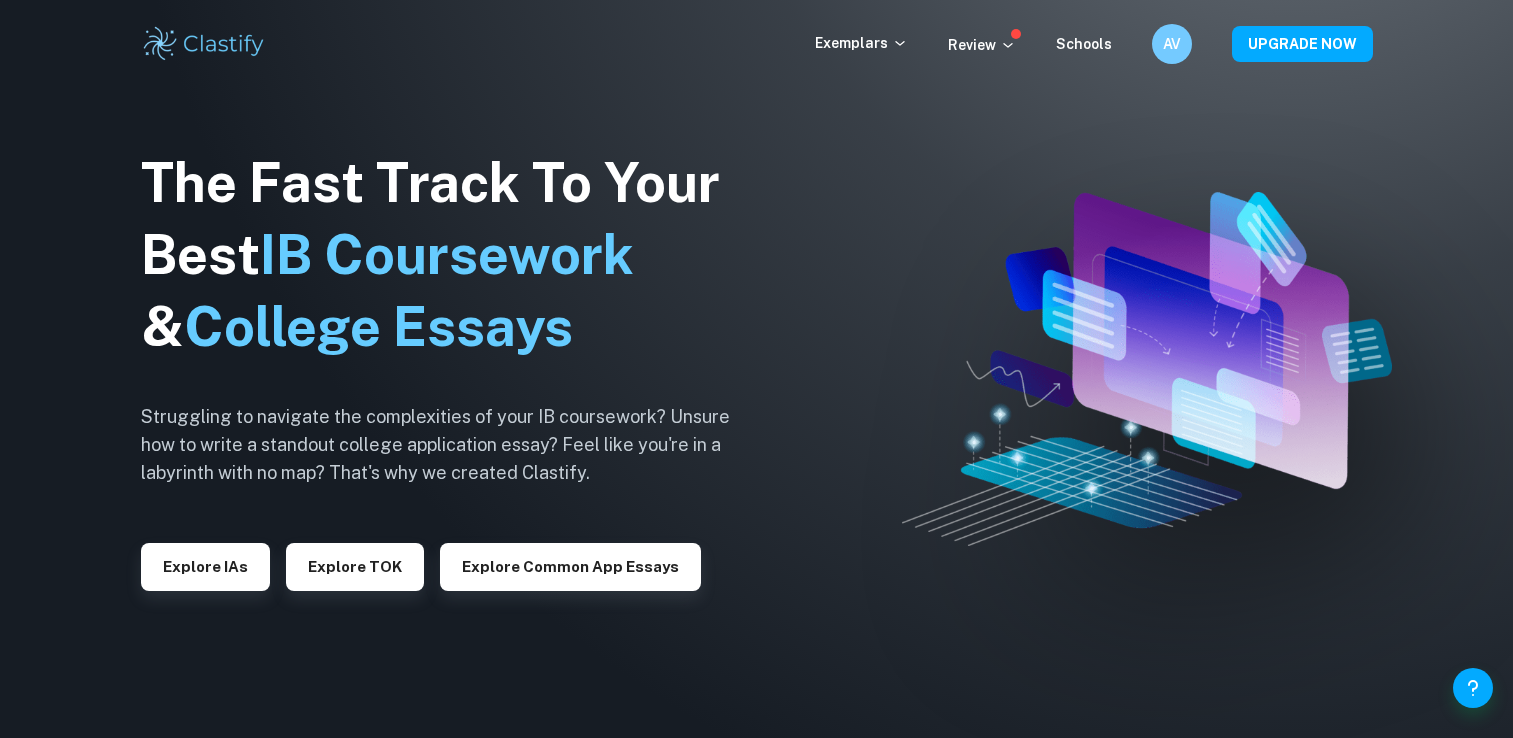 scroll, scrollTop: 0, scrollLeft: 0, axis: both 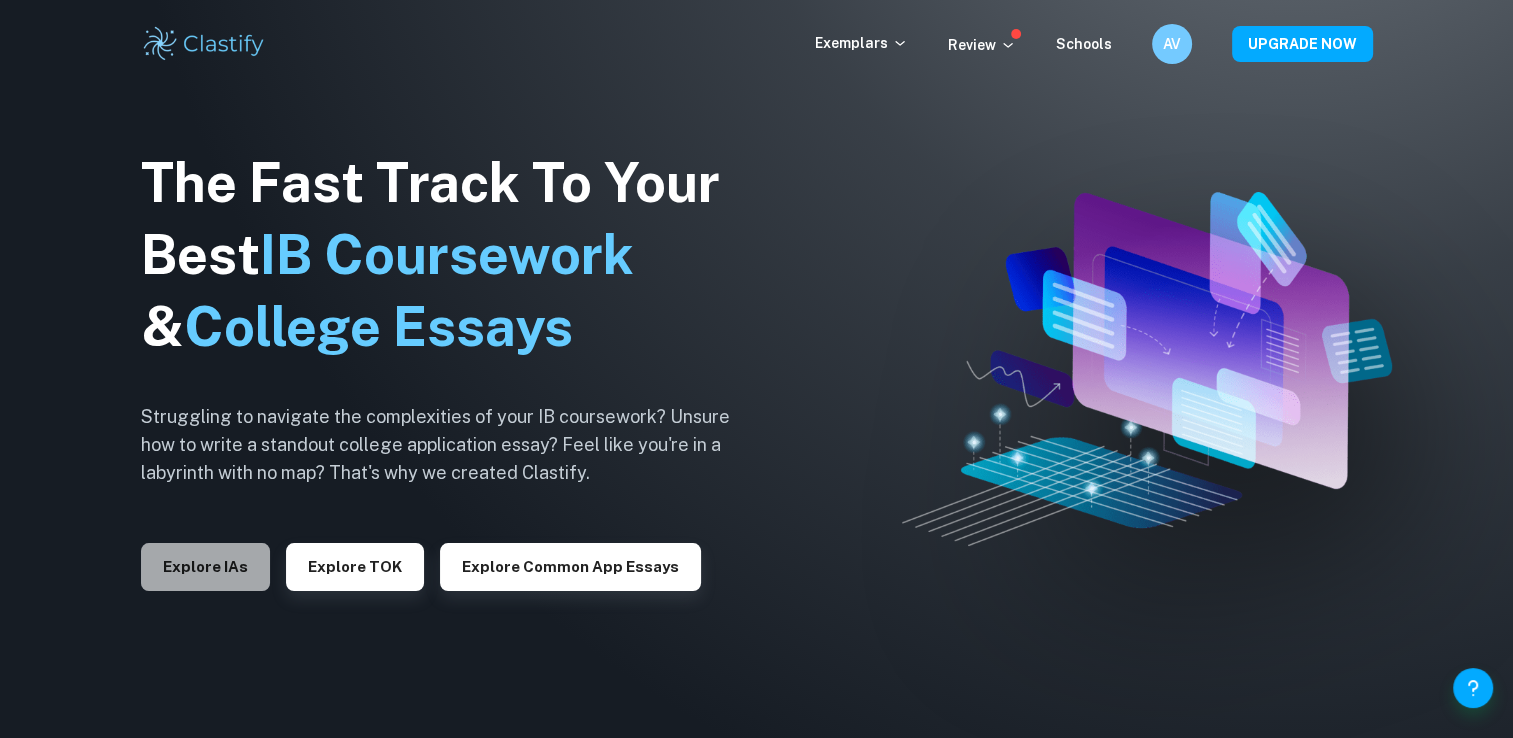 click on "Explore IAs" at bounding box center [205, 567] 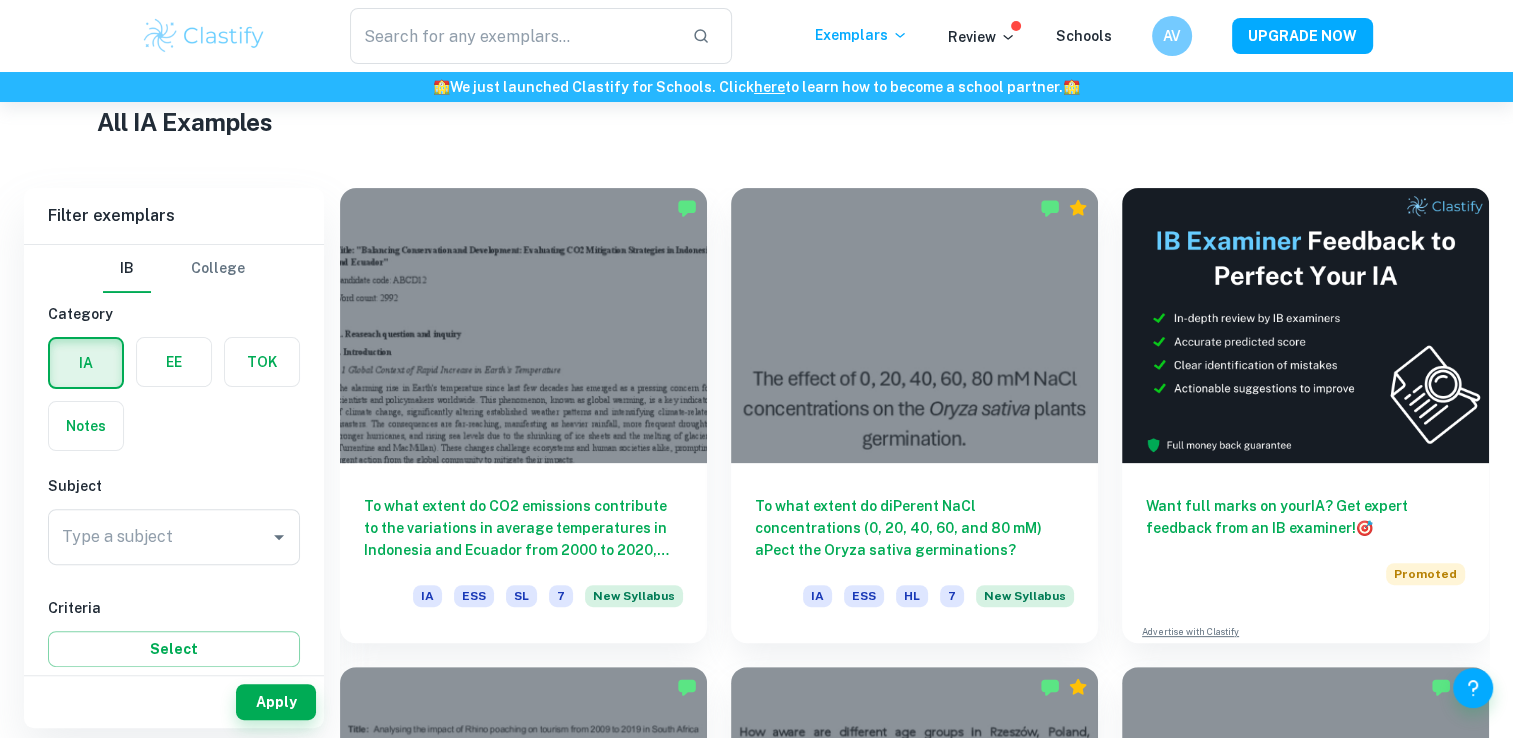 scroll, scrollTop: 447, scrollLeft: 0, axis: vertical 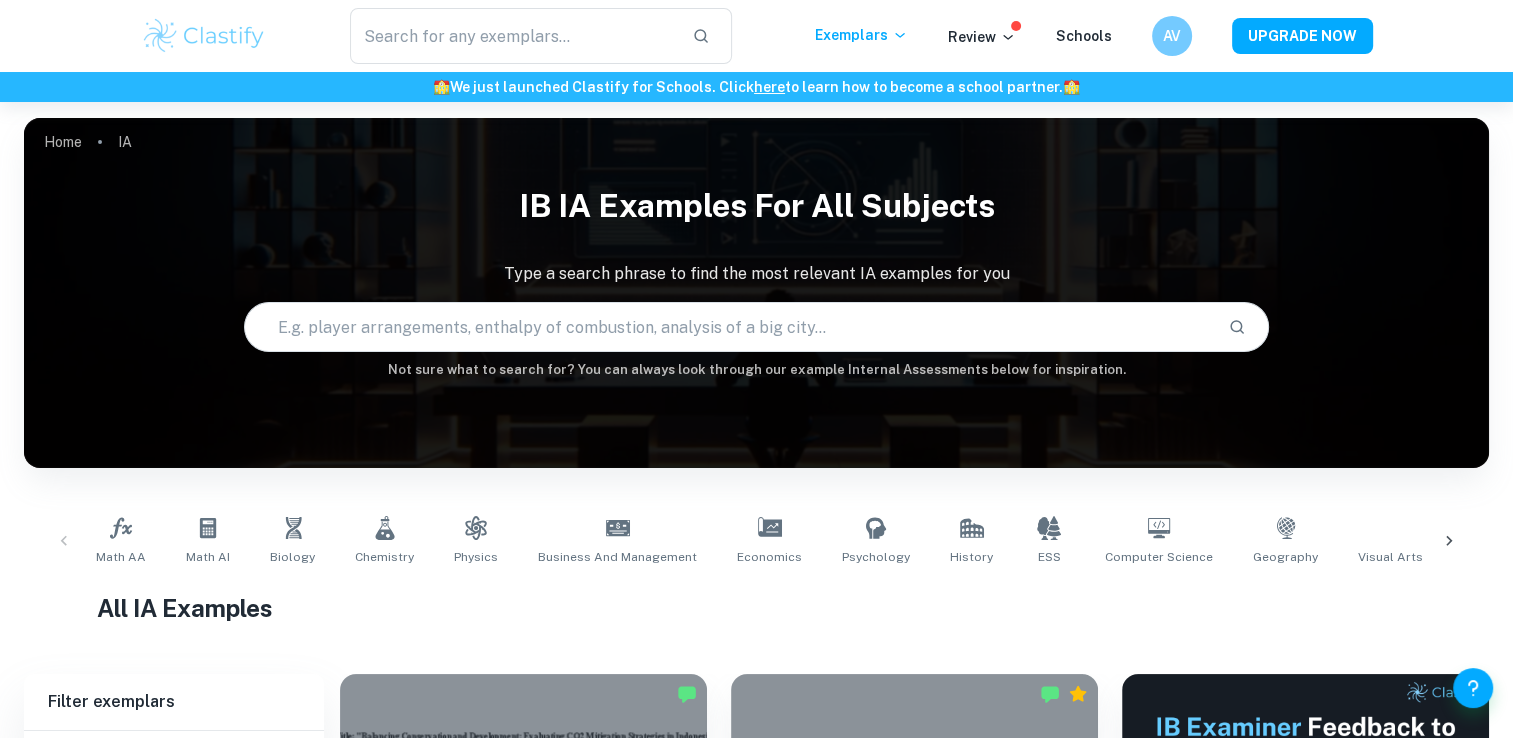 click at bounding box center (729, 327) 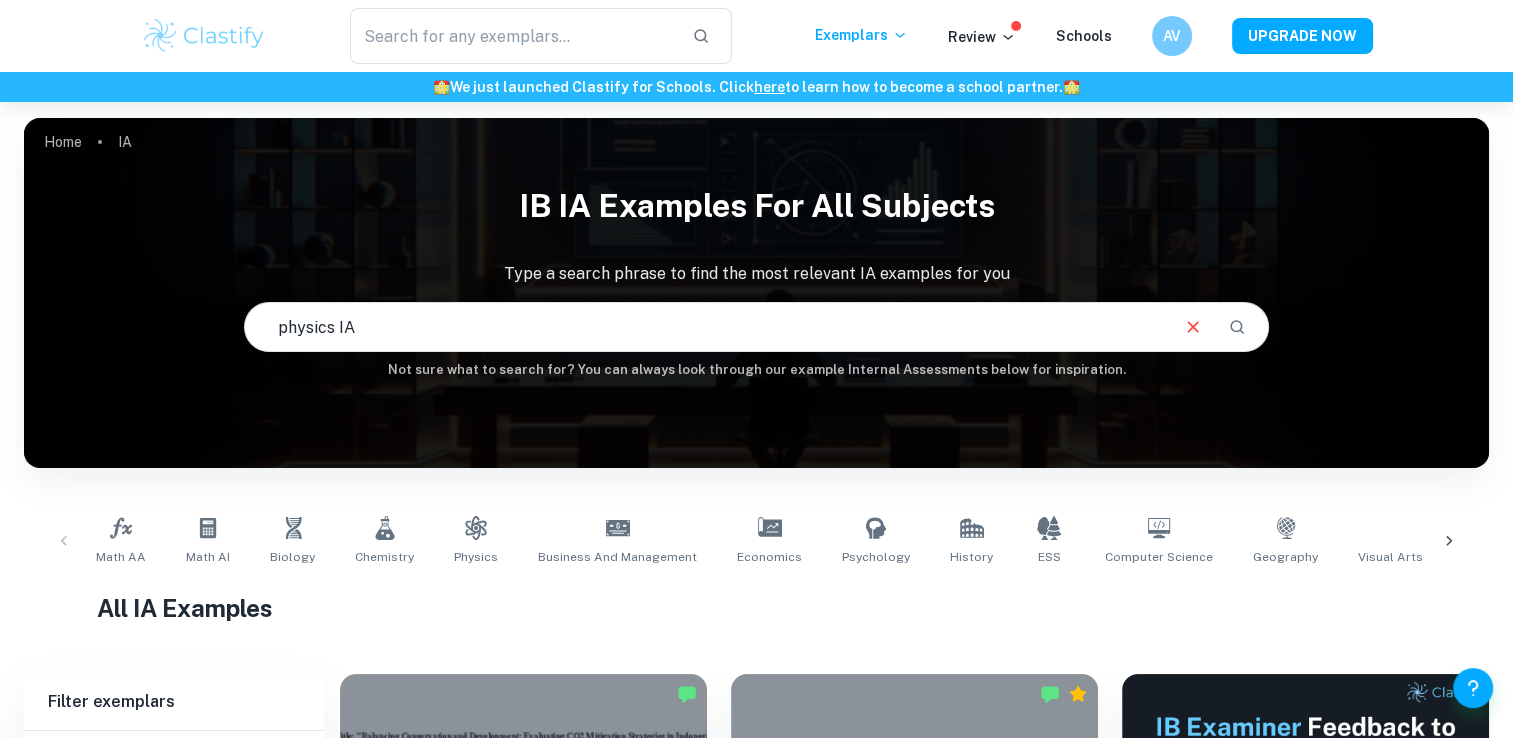 type on "physics IA" 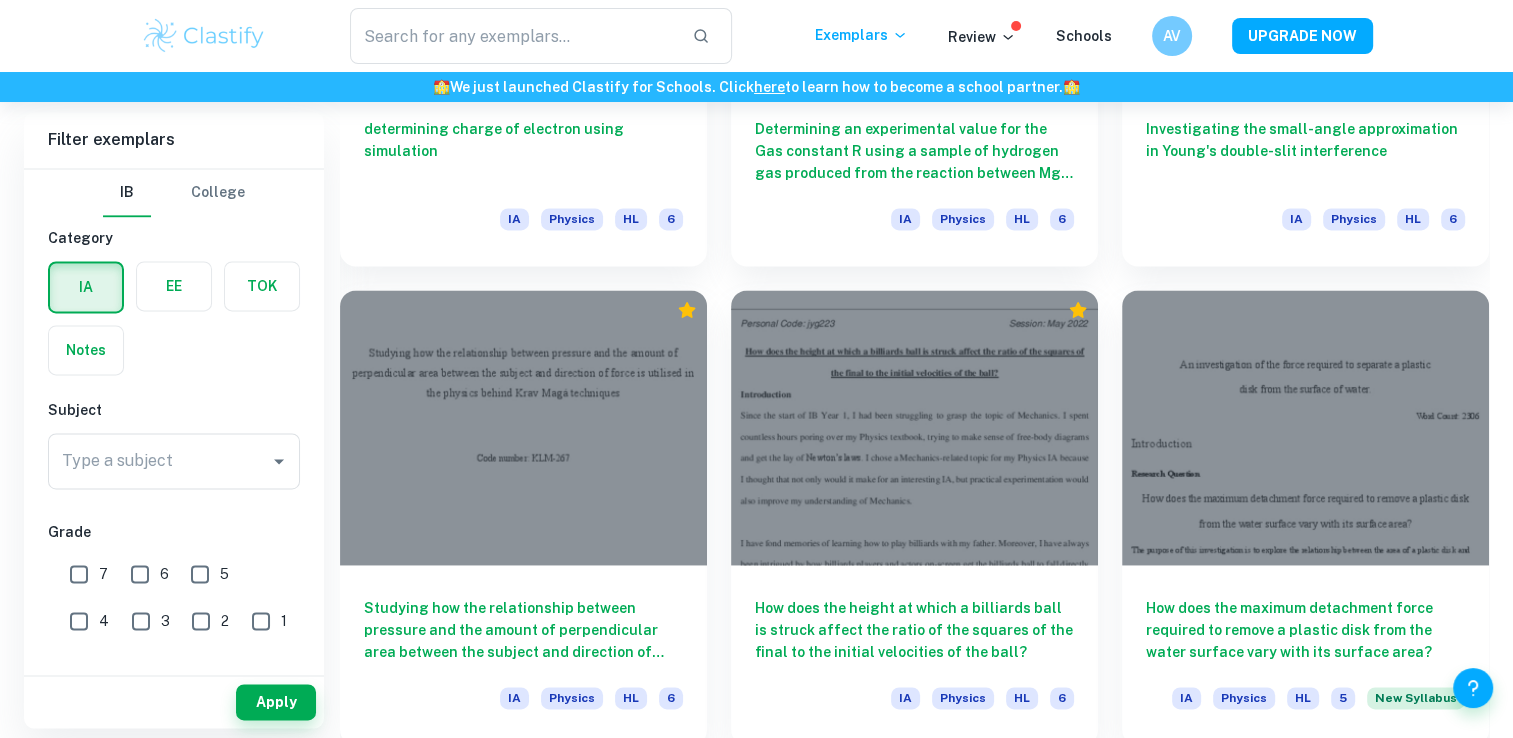 scroll, scrollTop: 2556, scrollLeft: 0, axis: vertical 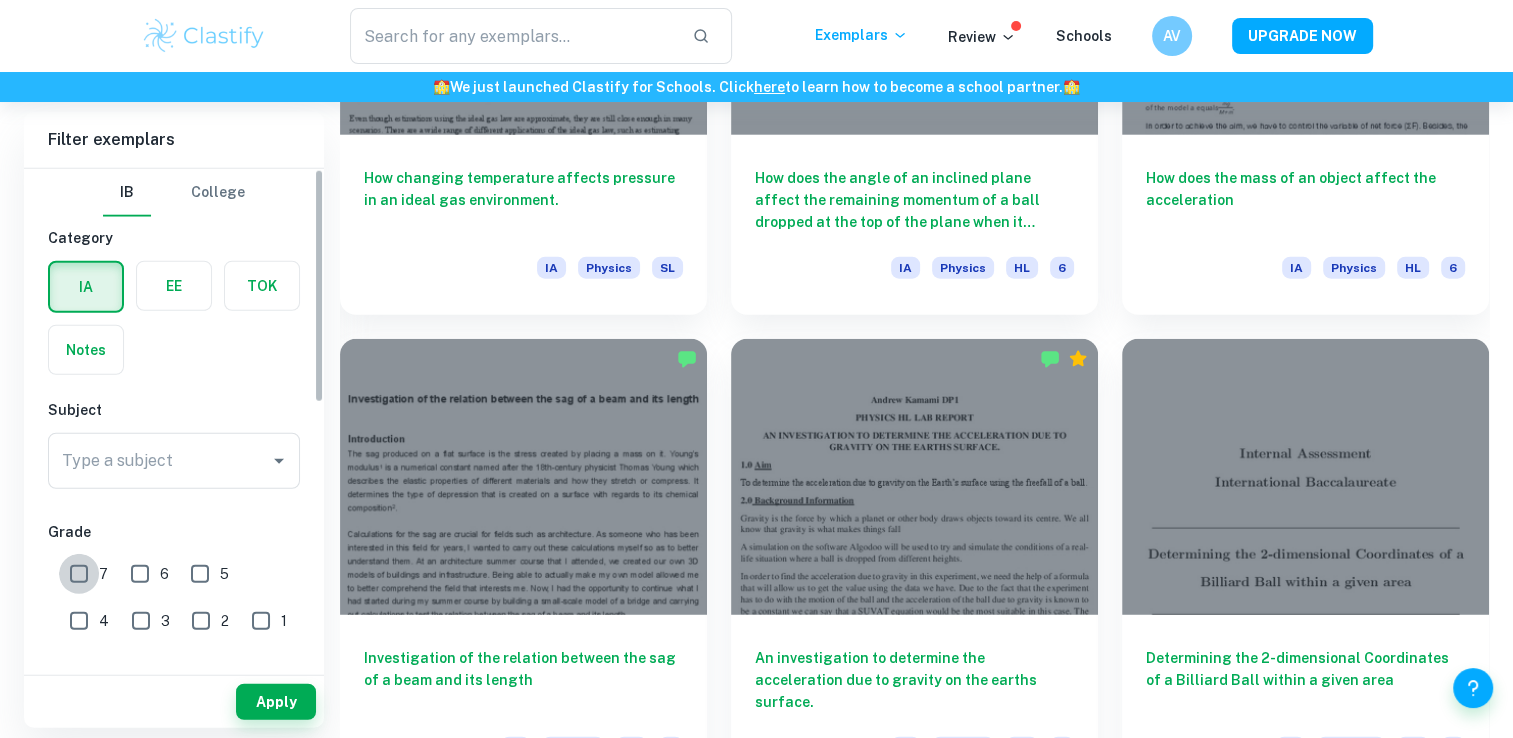 click on "7" at bounding box center [79, 574] 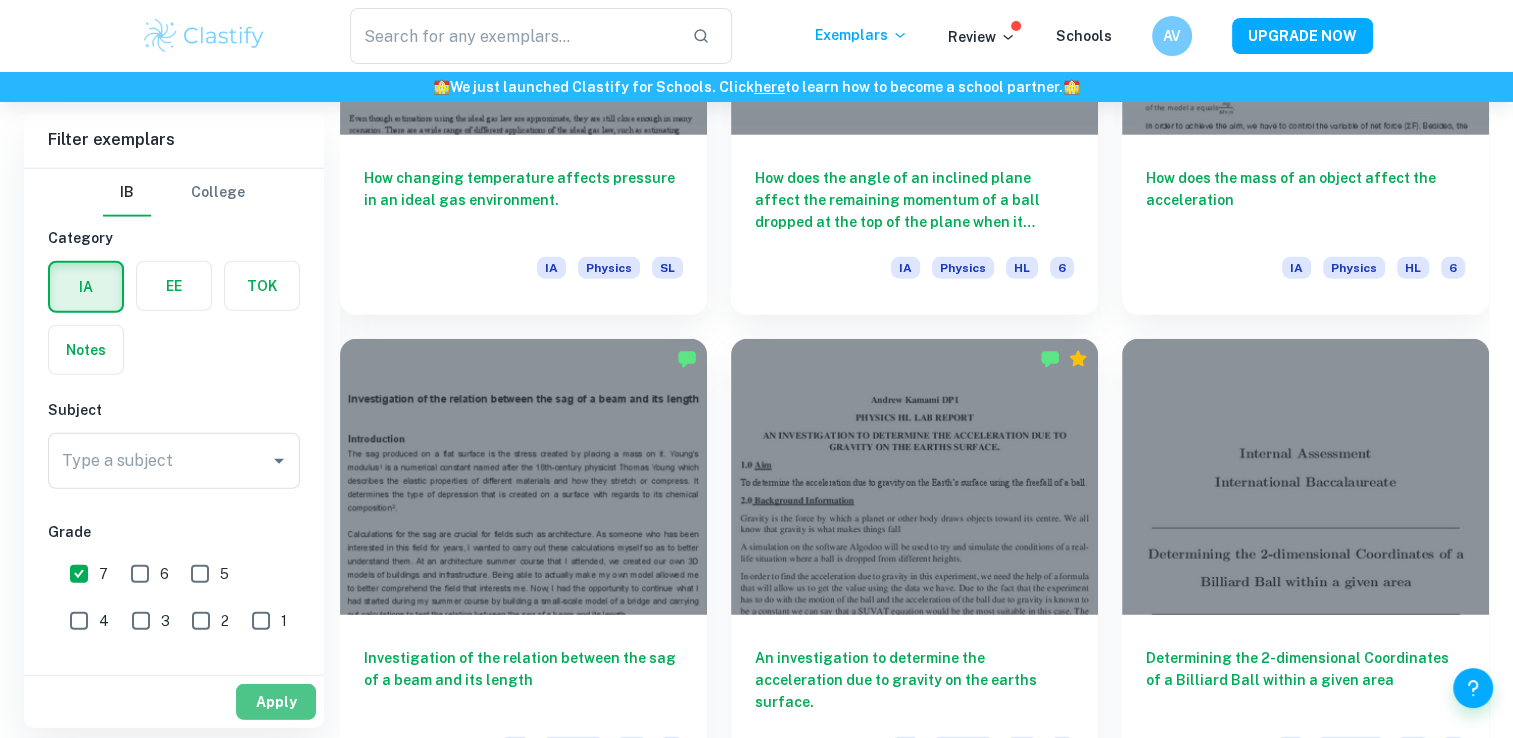 click on "Apply" at bounding box center [276, 702] 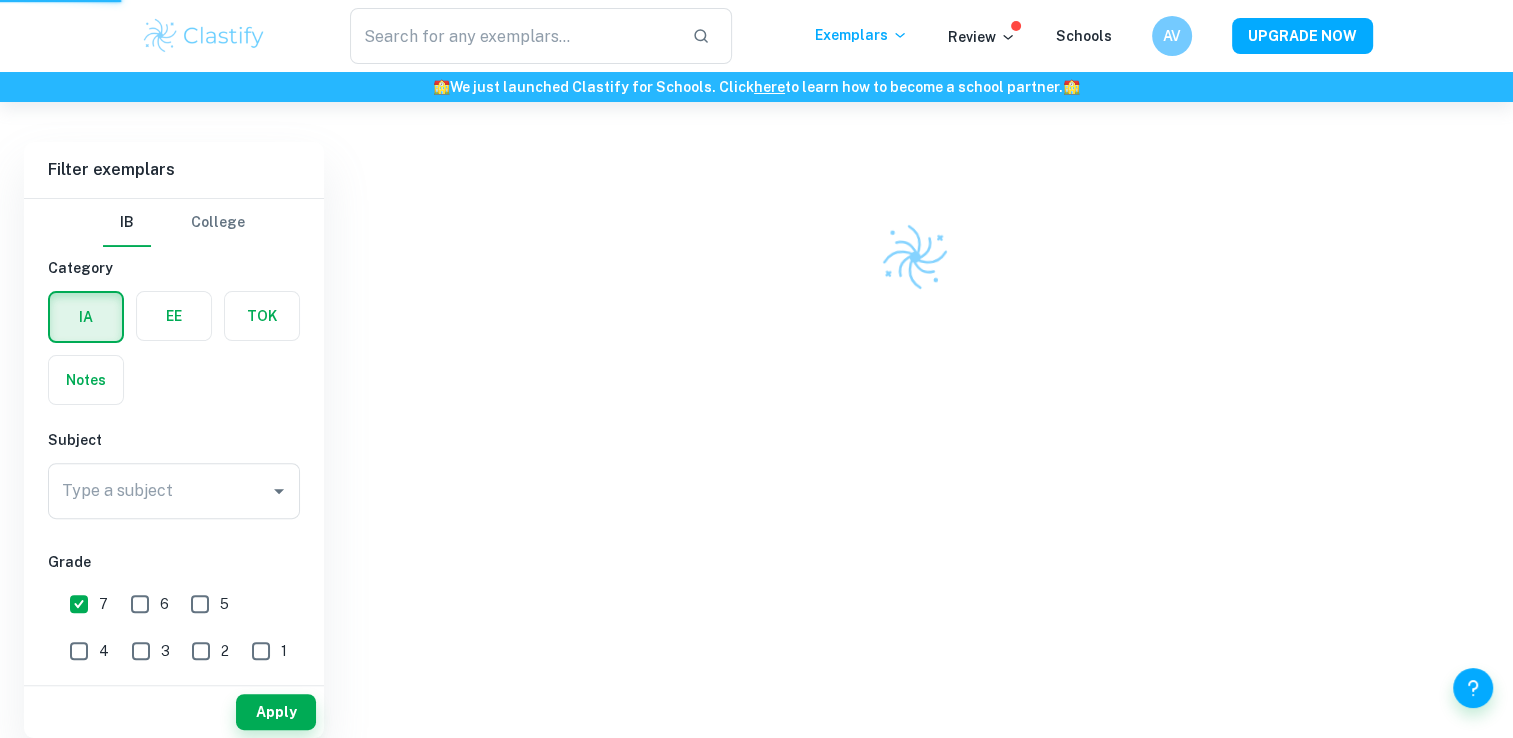 scroll, scrollTop: 475, scrollLeft: 0, axis: vertical 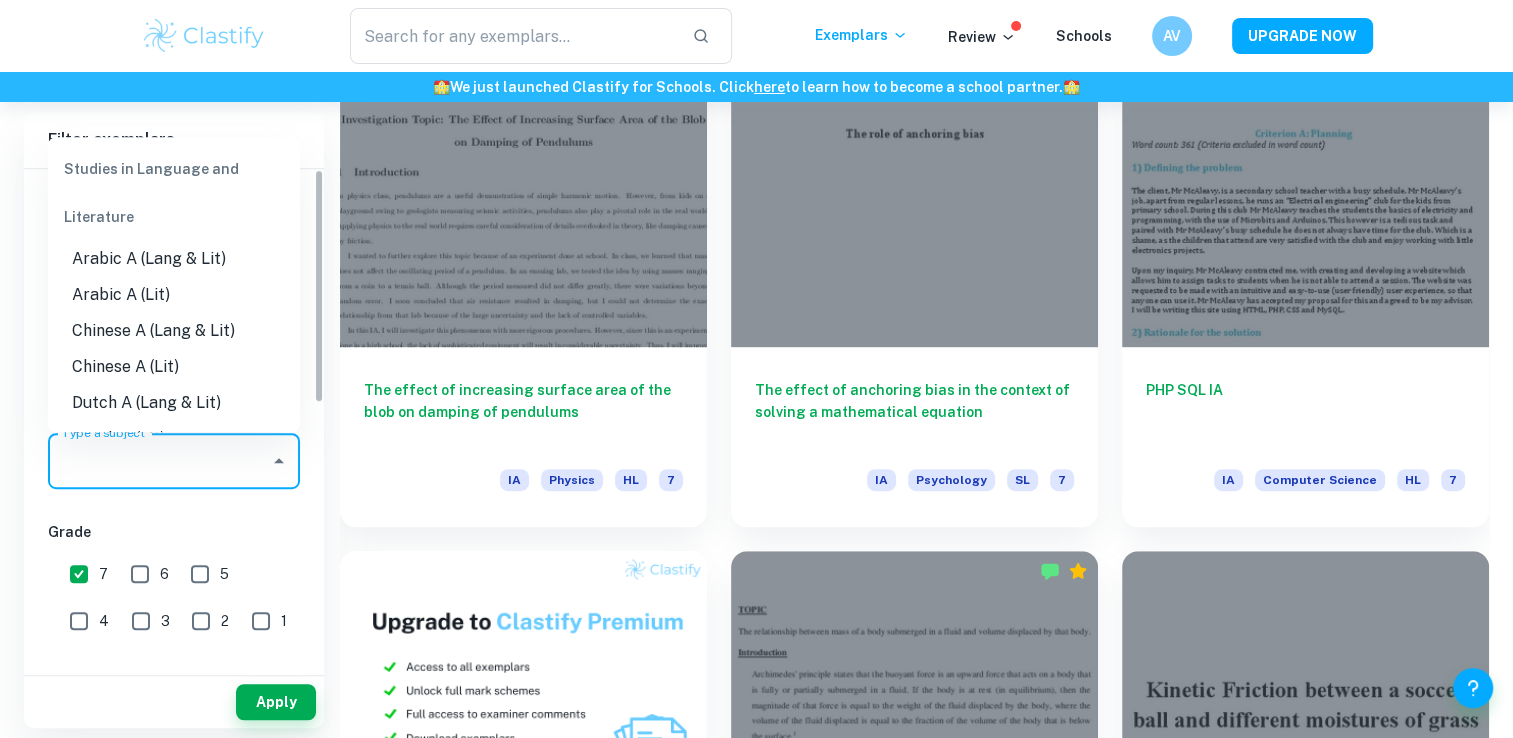 click on "Type a subject" at bounding box center (159, 461) 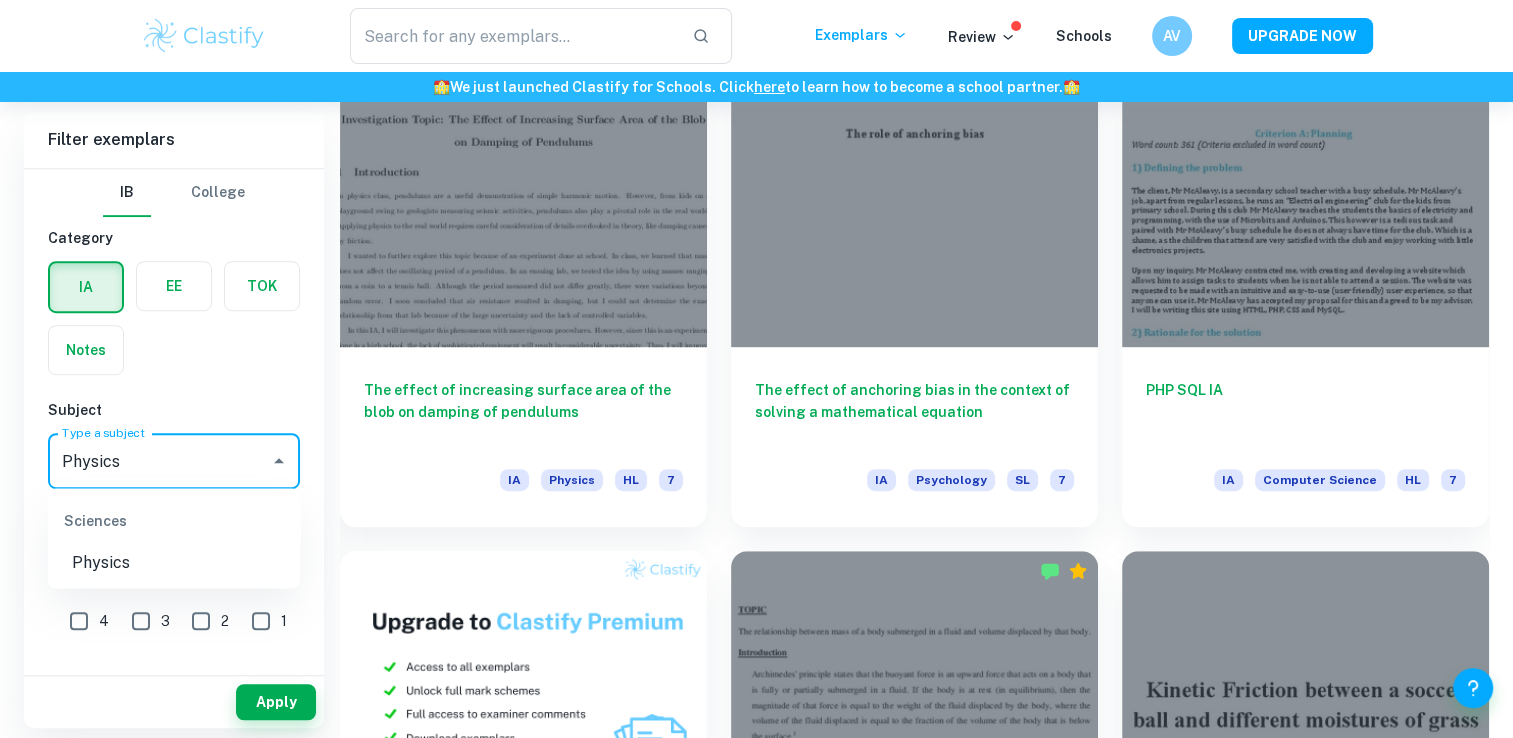 click on "Physics" at bounding box center (174, 562) 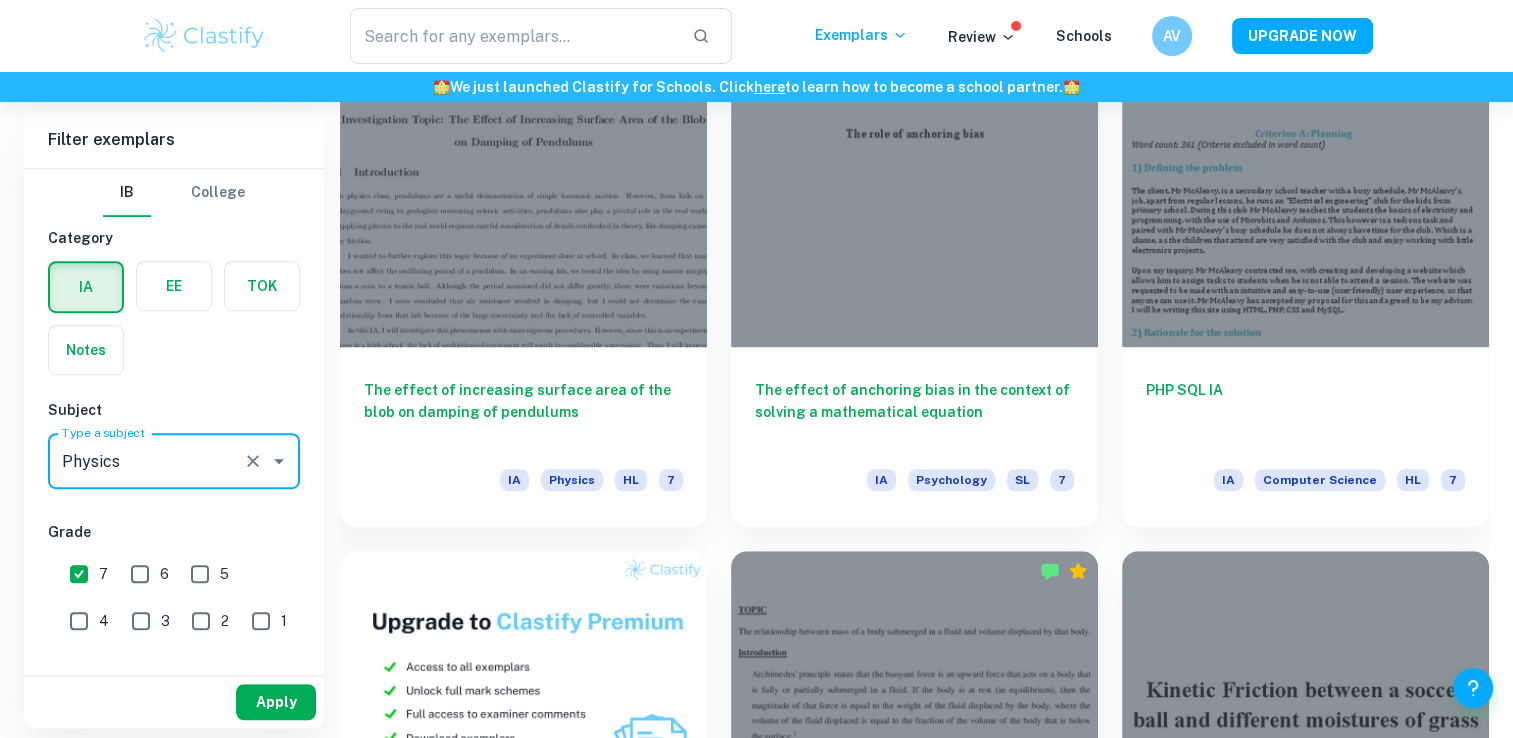 type on "Physics" 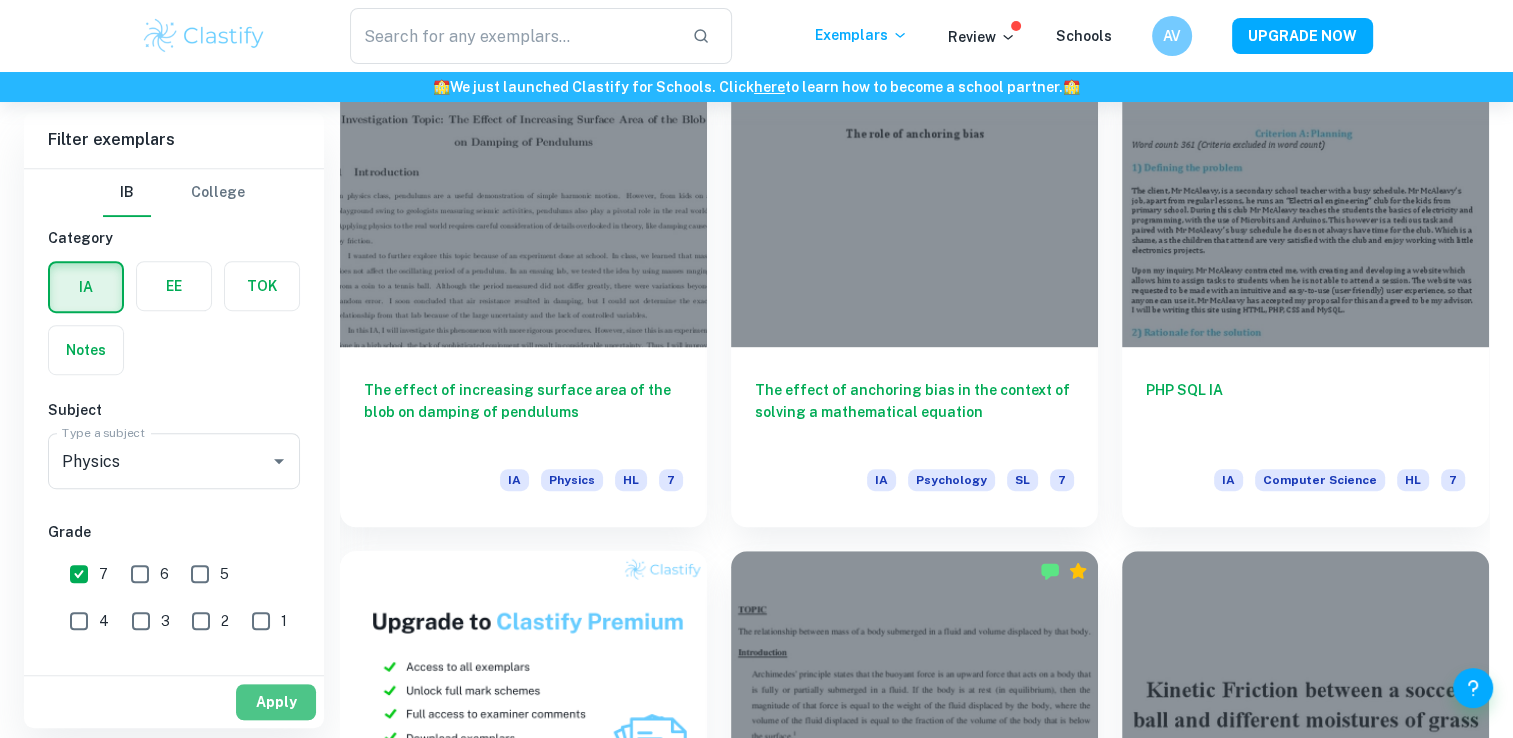 click on "Apply" at bounding box center [276, 702] 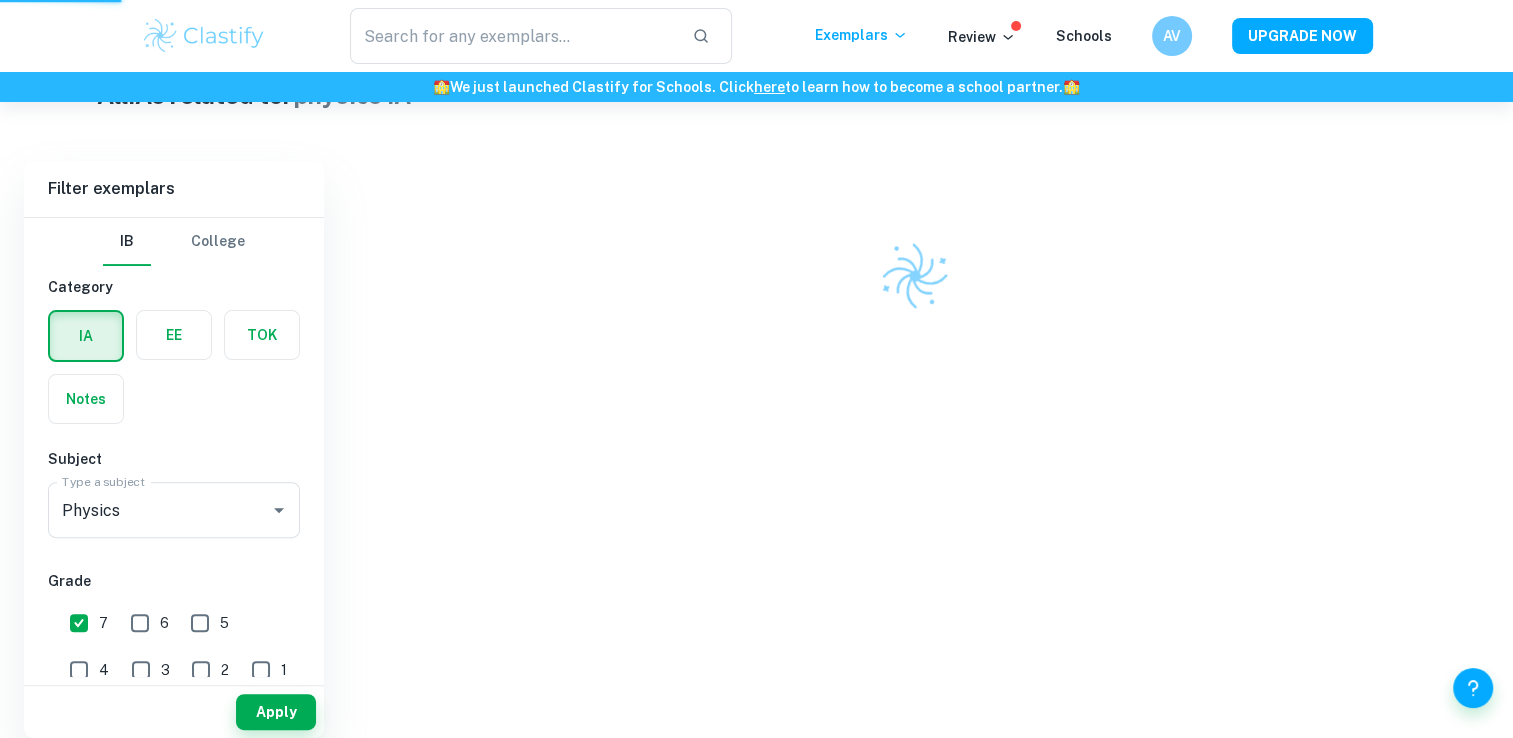 scroll, scrollTop: 494, scrollLeft: 0, axis: vertical 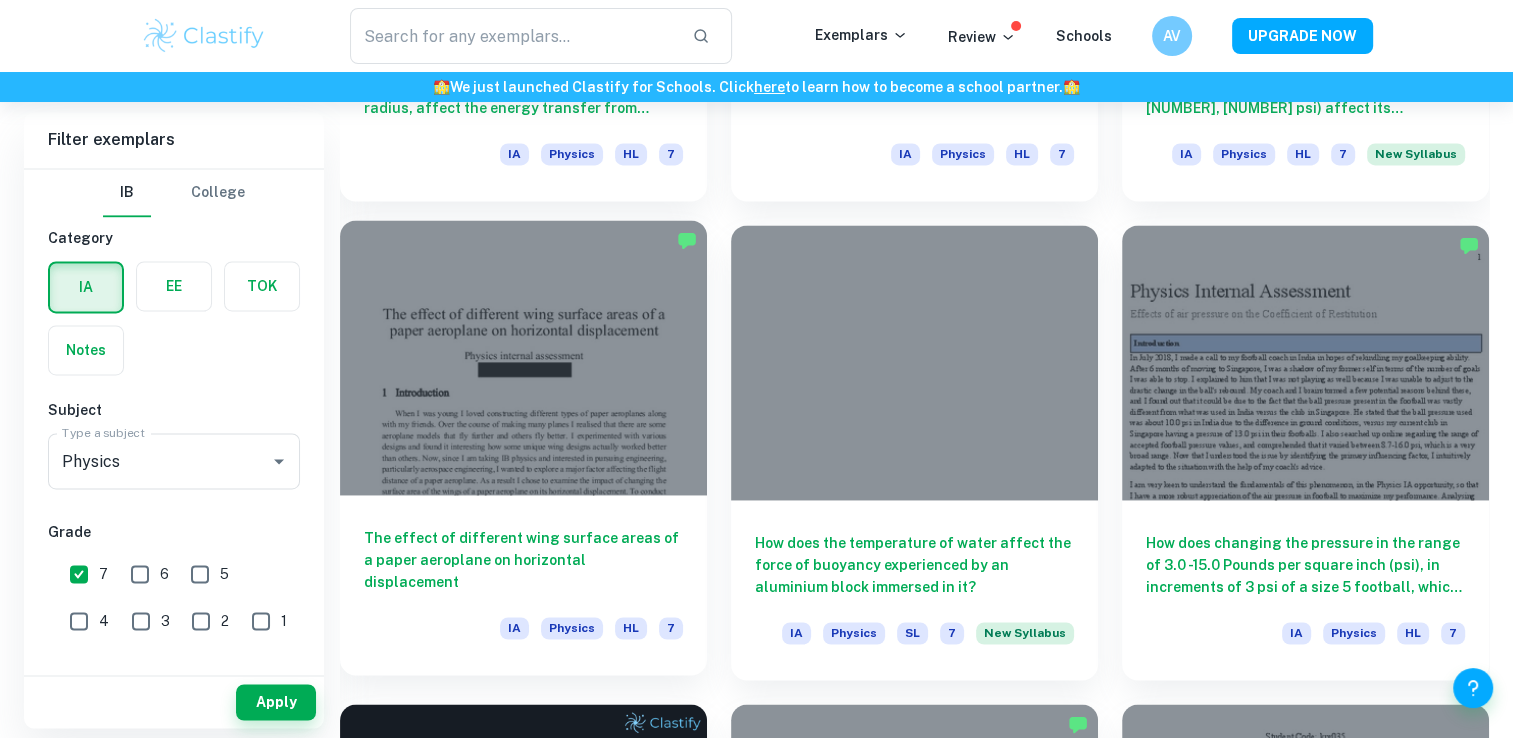 click at bounding box center [523, 357] 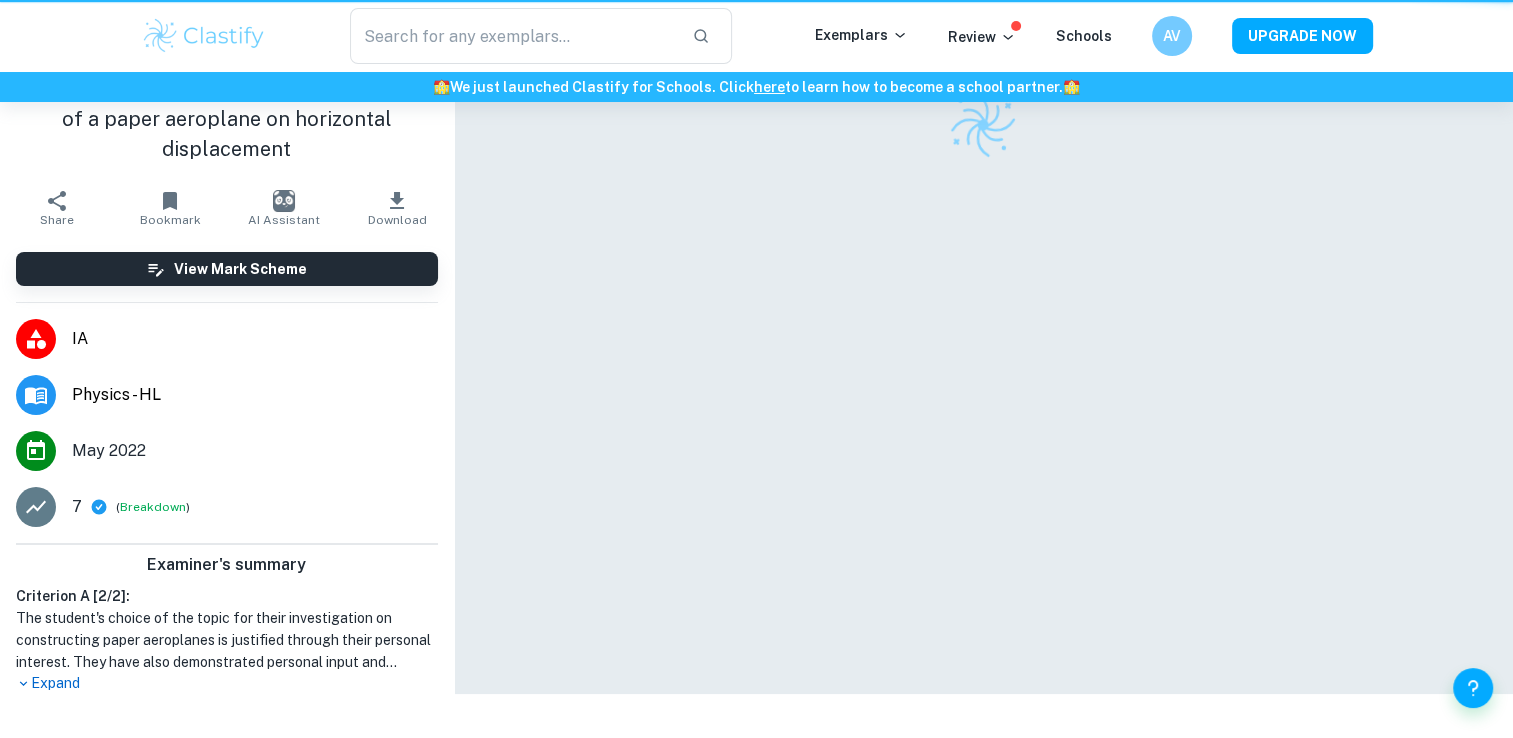 scroll, scrollTop: 0, scrollLeft: 0, axis: both 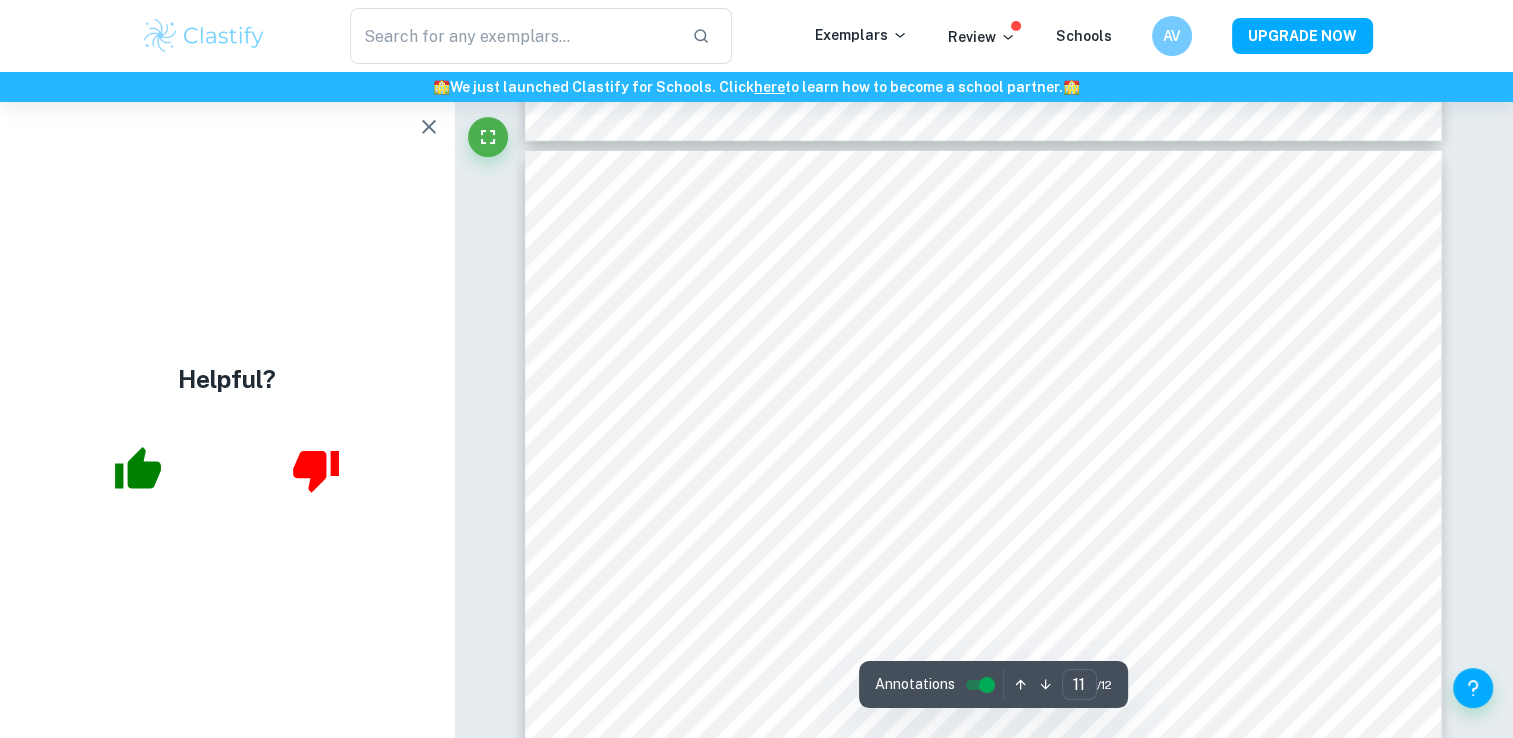 type on "10" 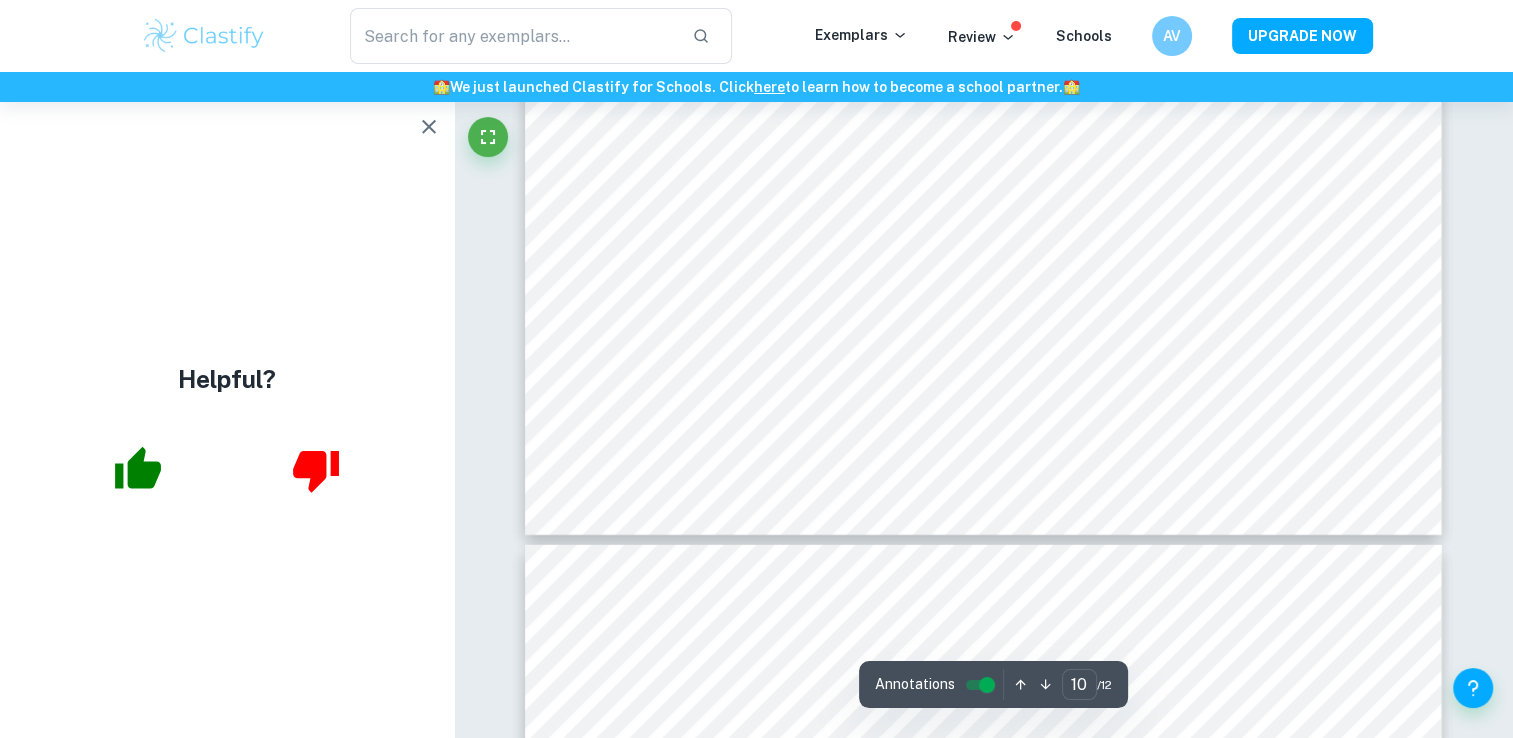 scroll, scrollTop: 13061, scrollLeft: 0, axis: vertical 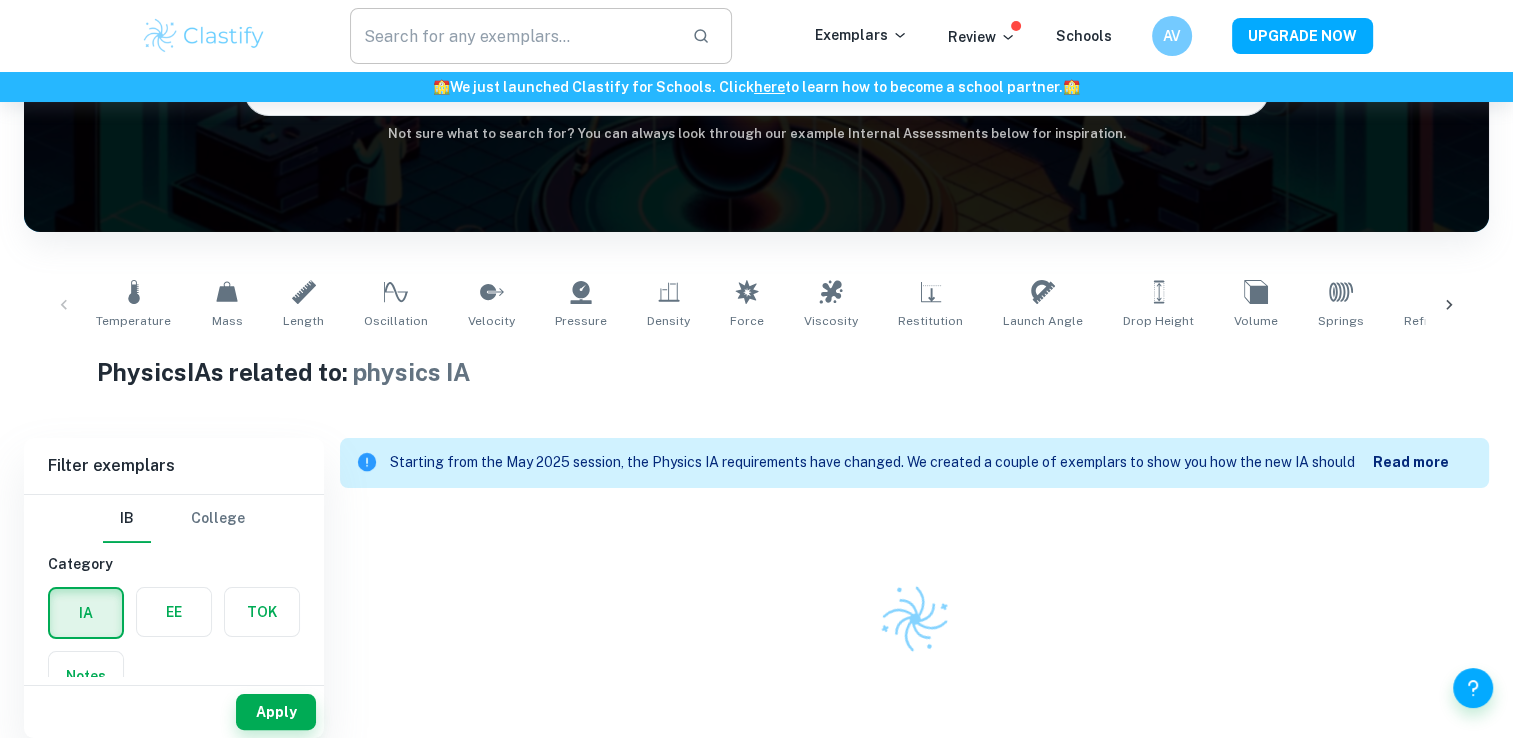 click at bounding box center [513, 36] 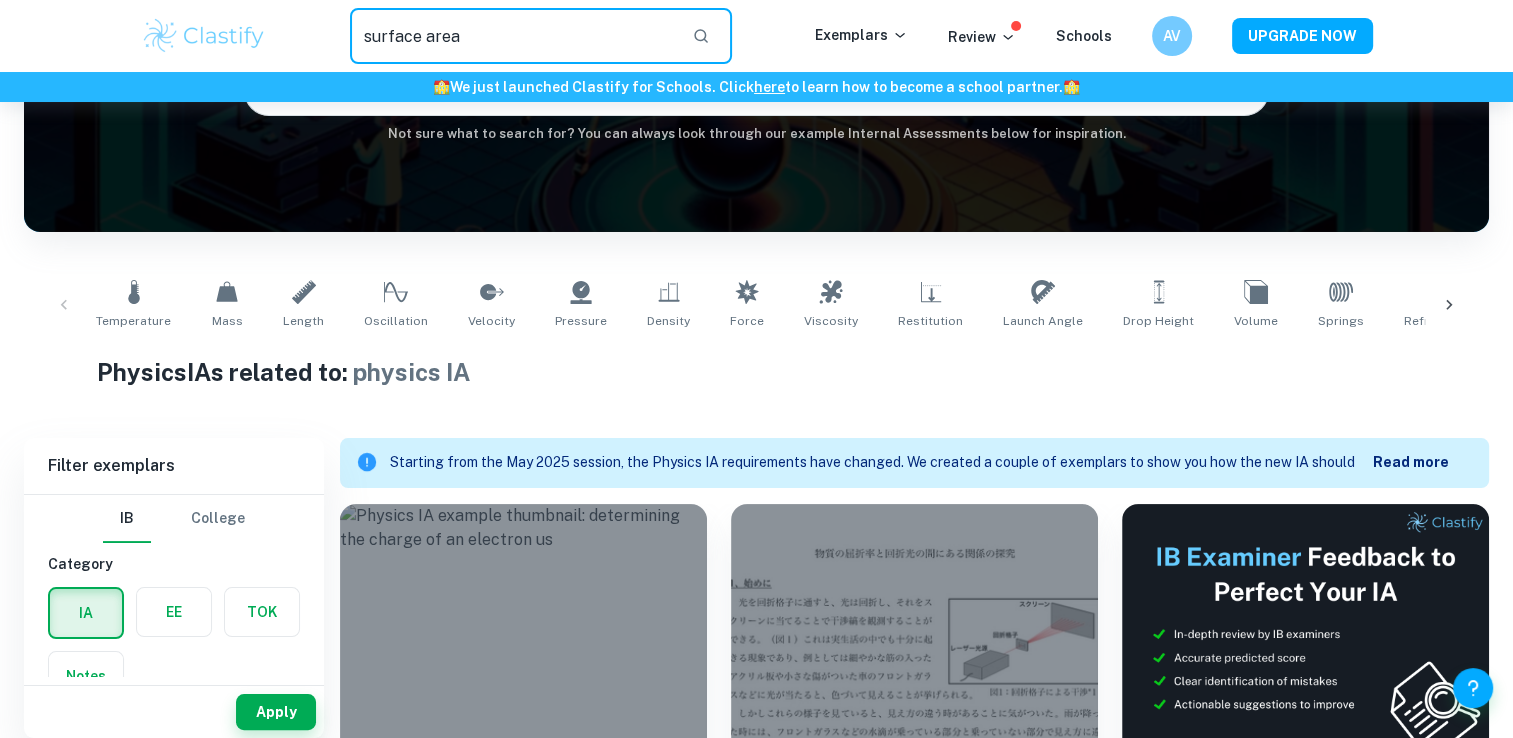 type on "surface area" 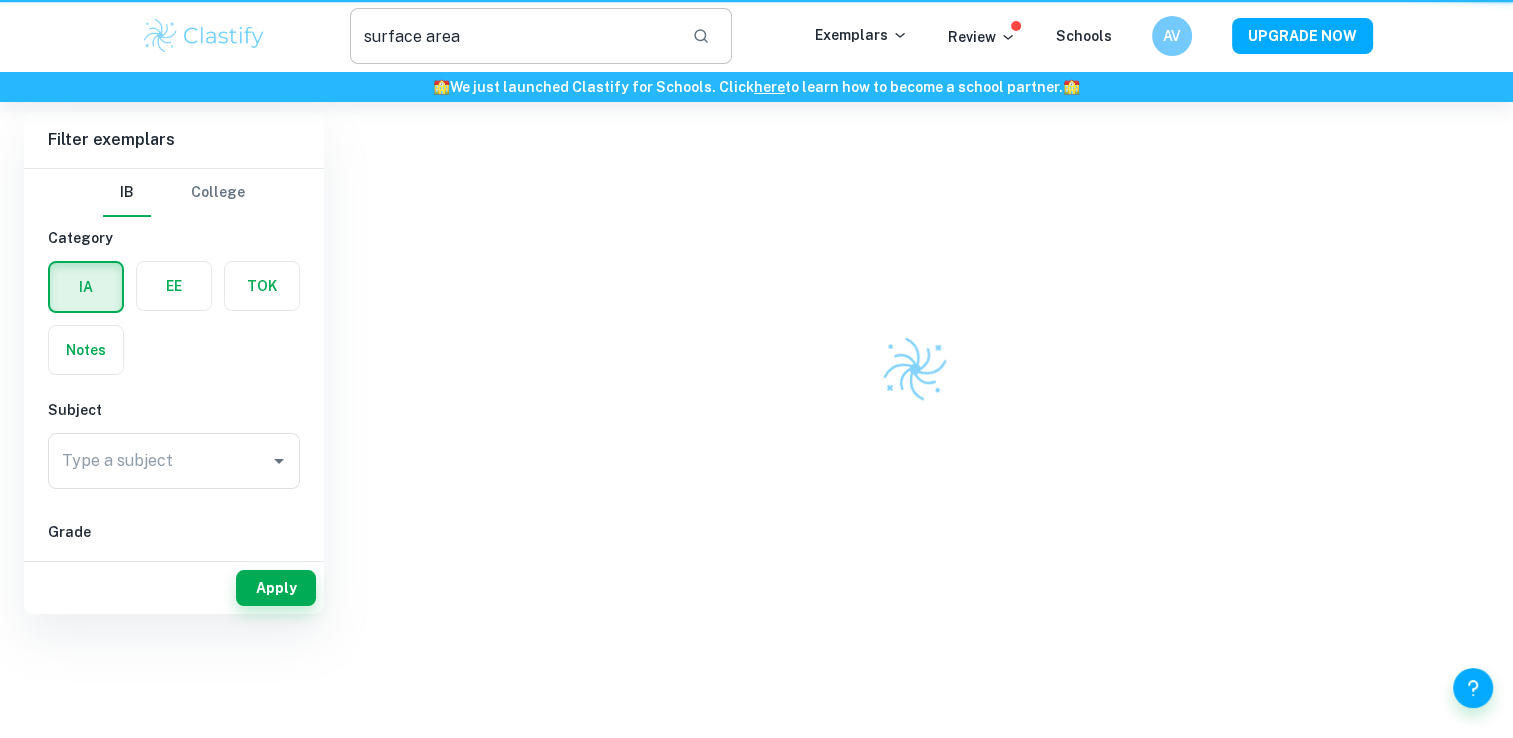 scroll, scrollTop: 0, scrollLeft: 0, axis: both 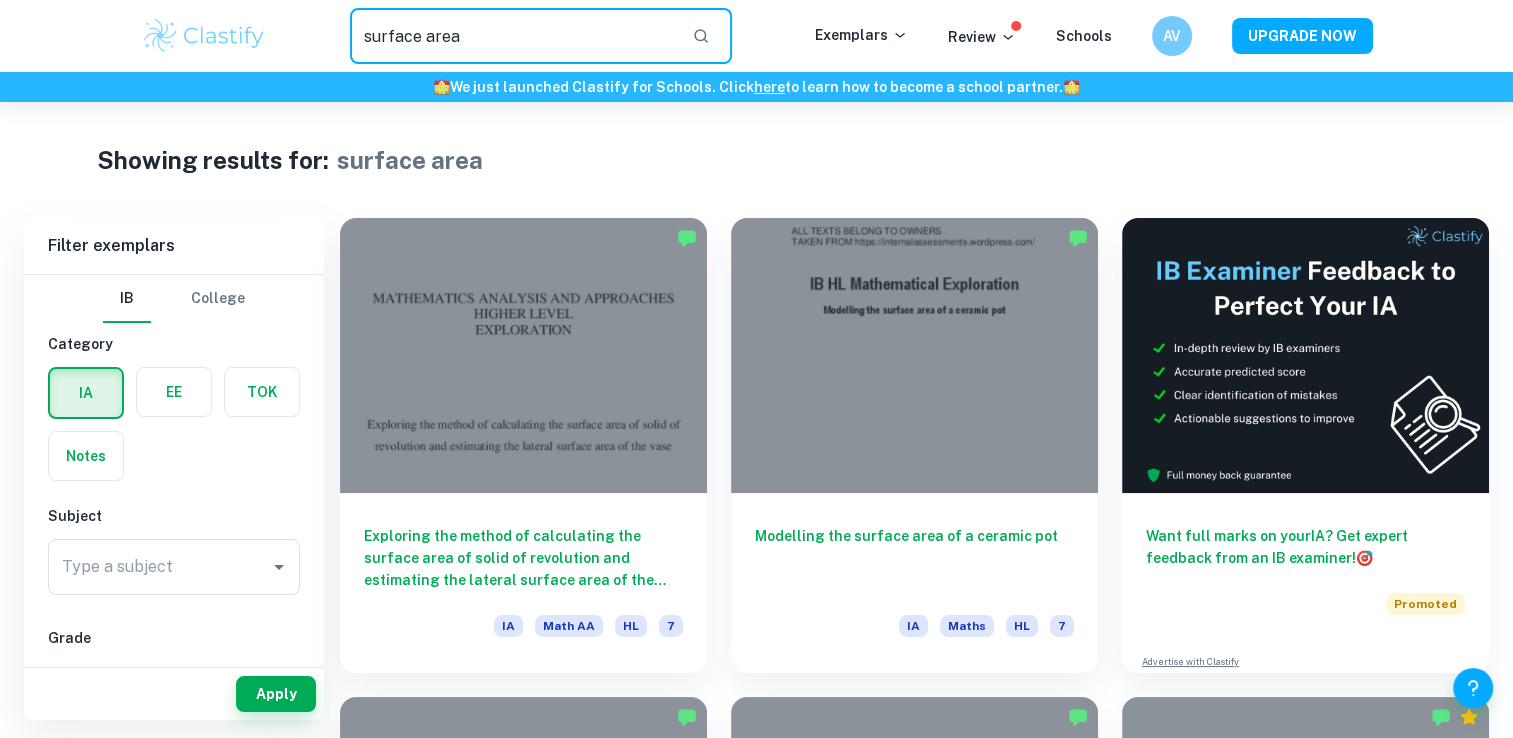 click on "surface area" at bounding box center [513, 36] 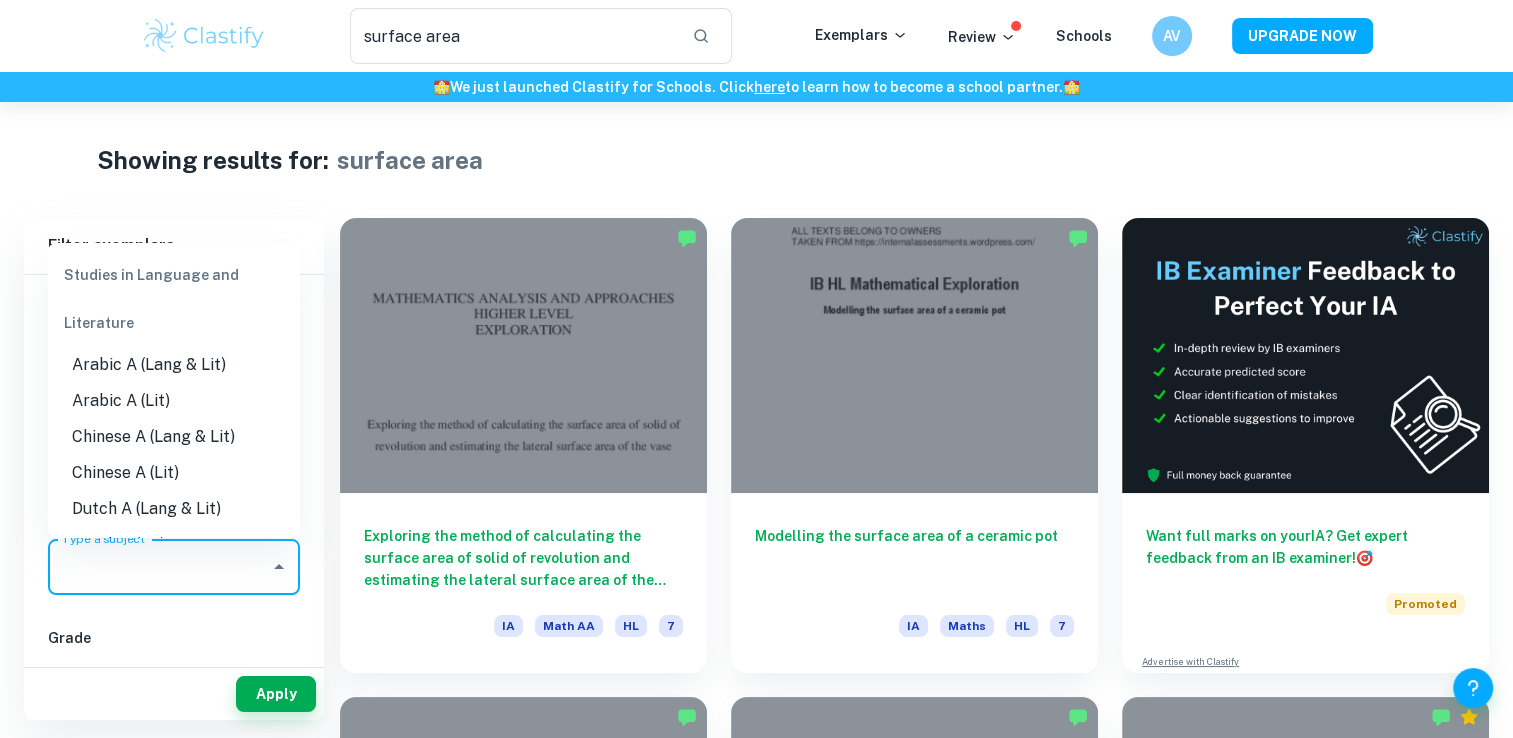 click on "Type a subject Type a subject" at bounding box center [174, 567] 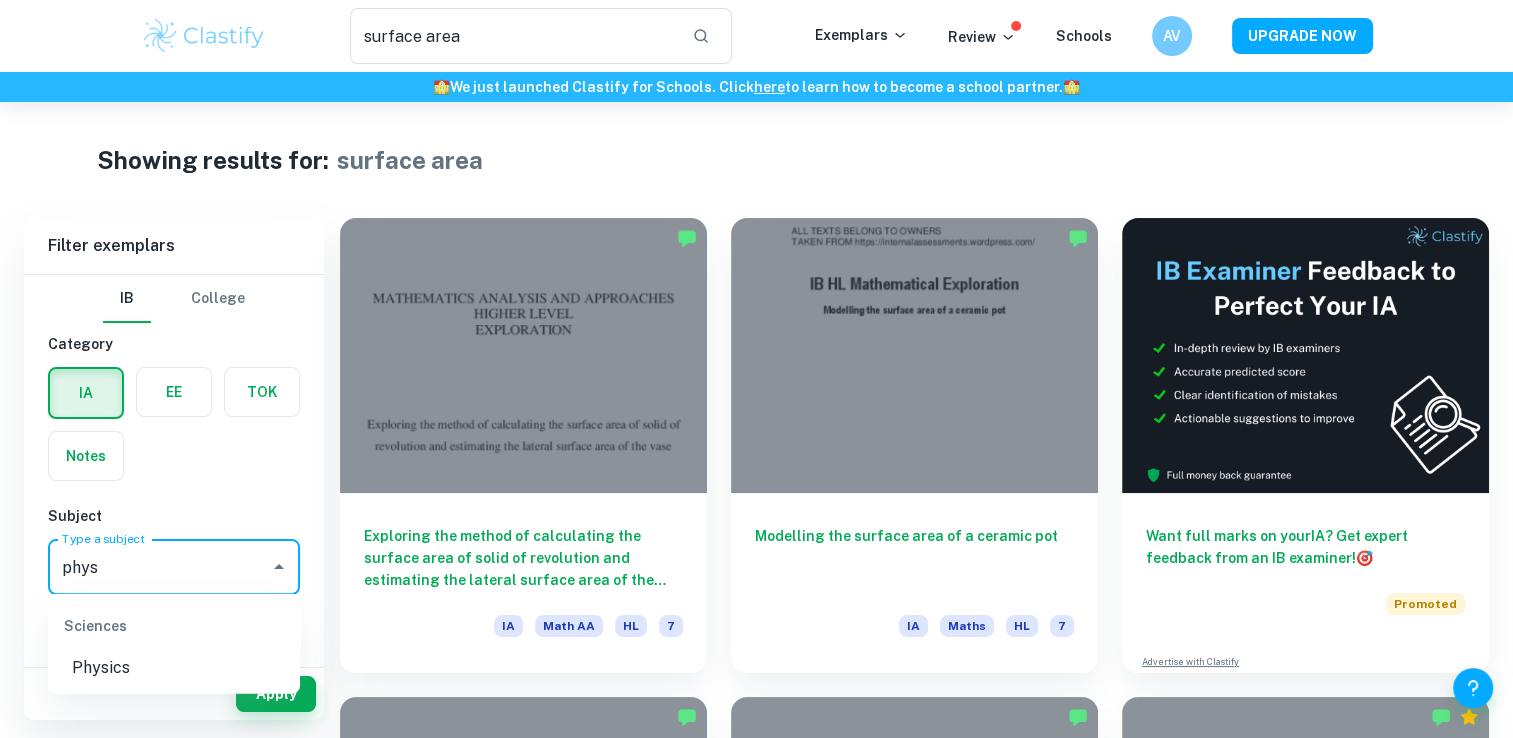 click on "Physics" at bounding box center [174, 668] 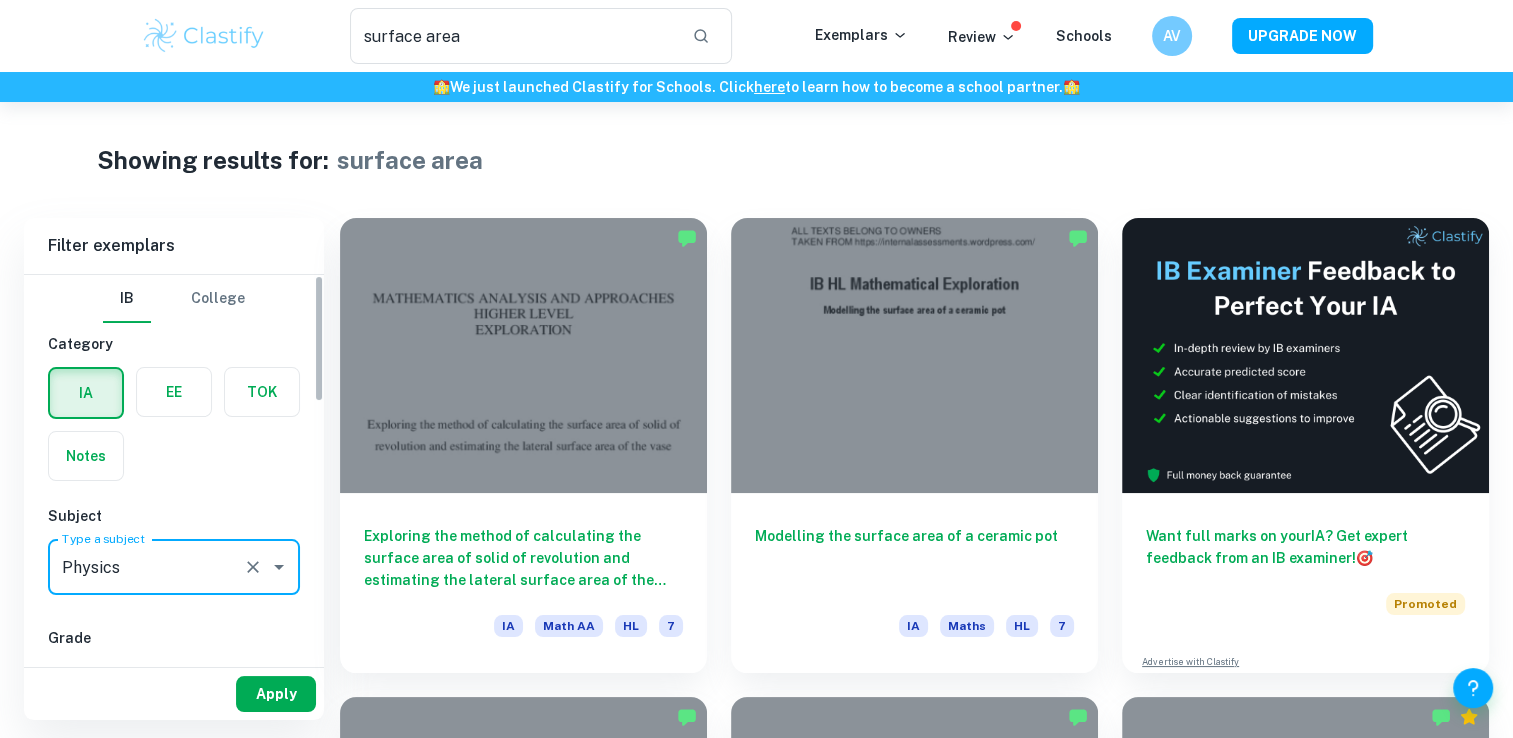 type on "Physics" 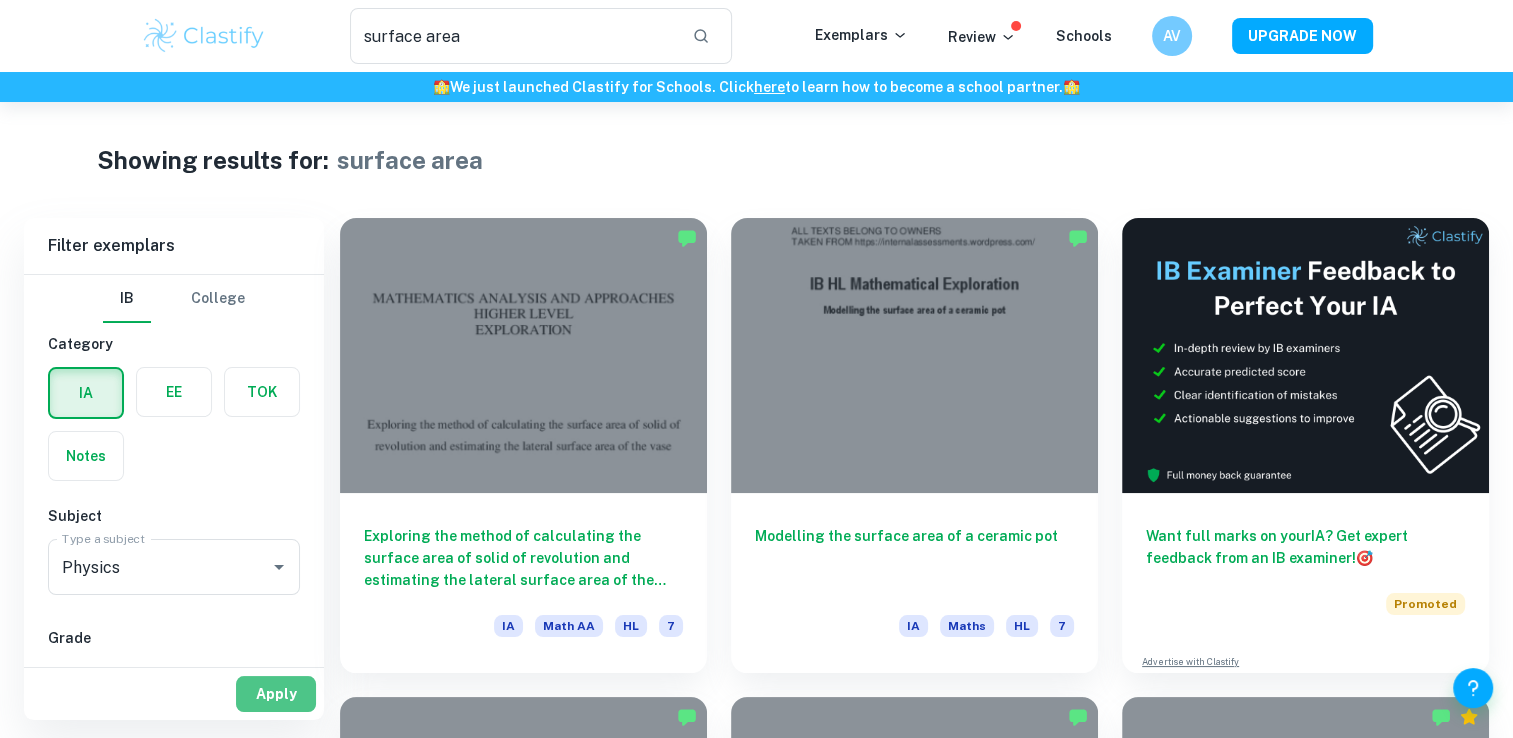 click on "Apply" at bounding box center [276, 694] 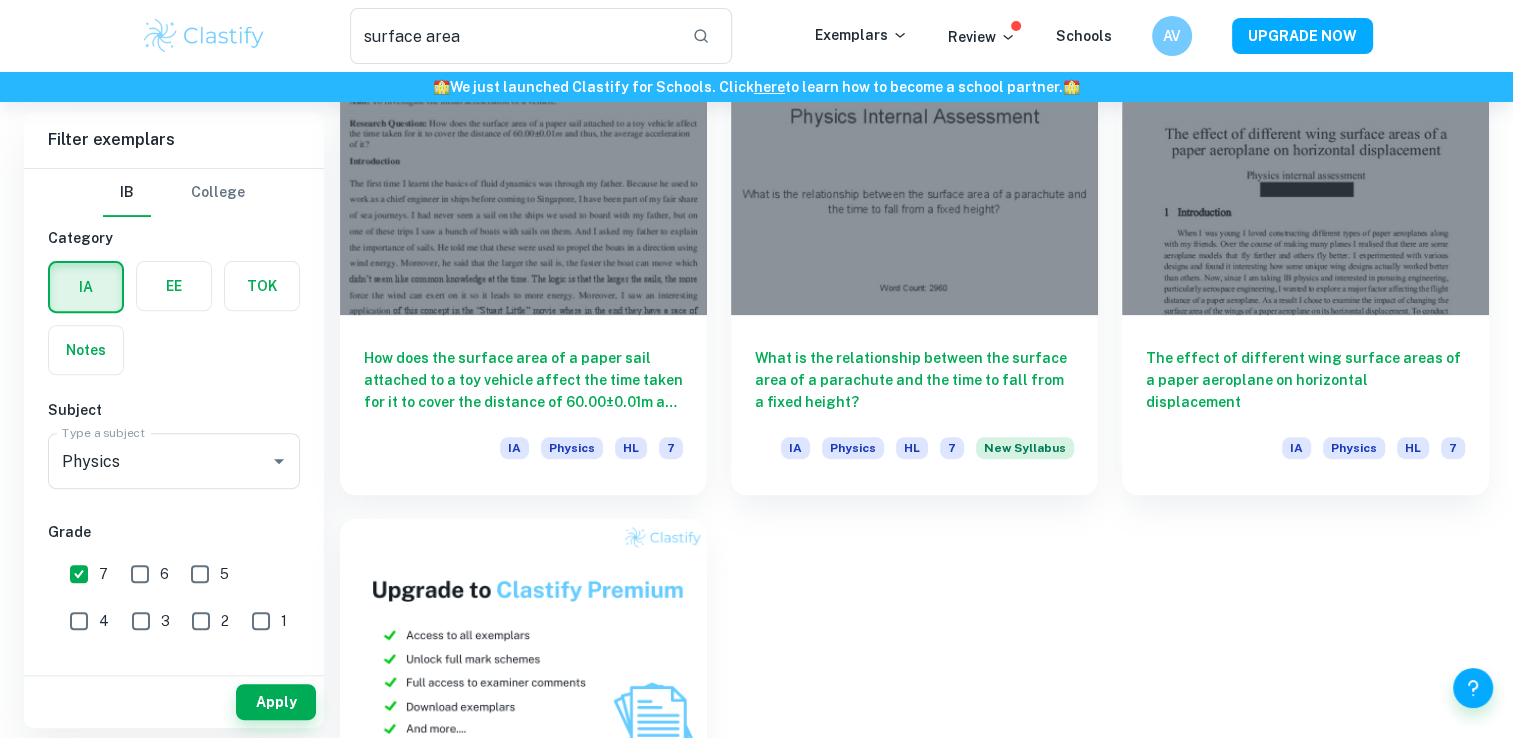 scroll, scrollTop: 655, scrollLeft: 0, axis: vertical 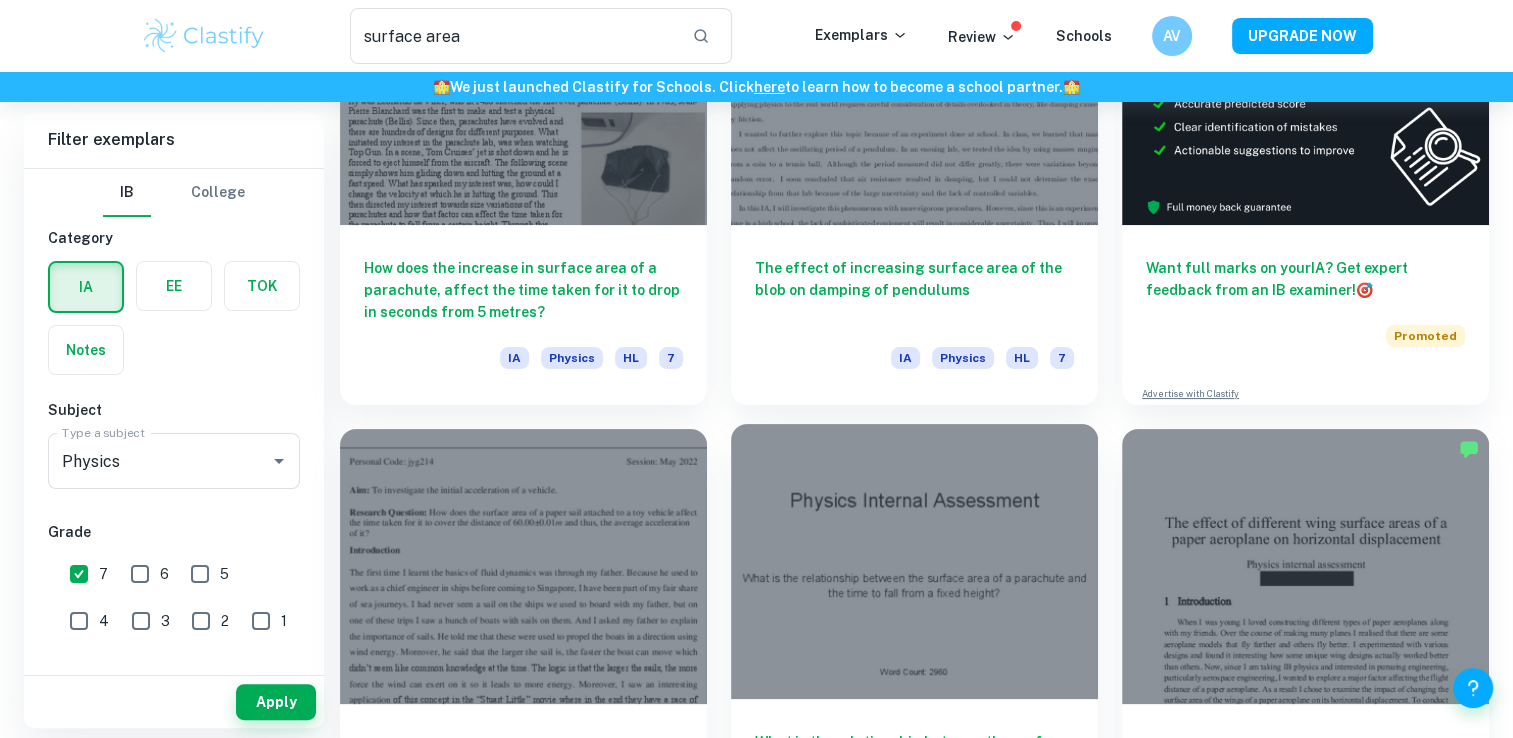 click at bounding box center (914, 561) 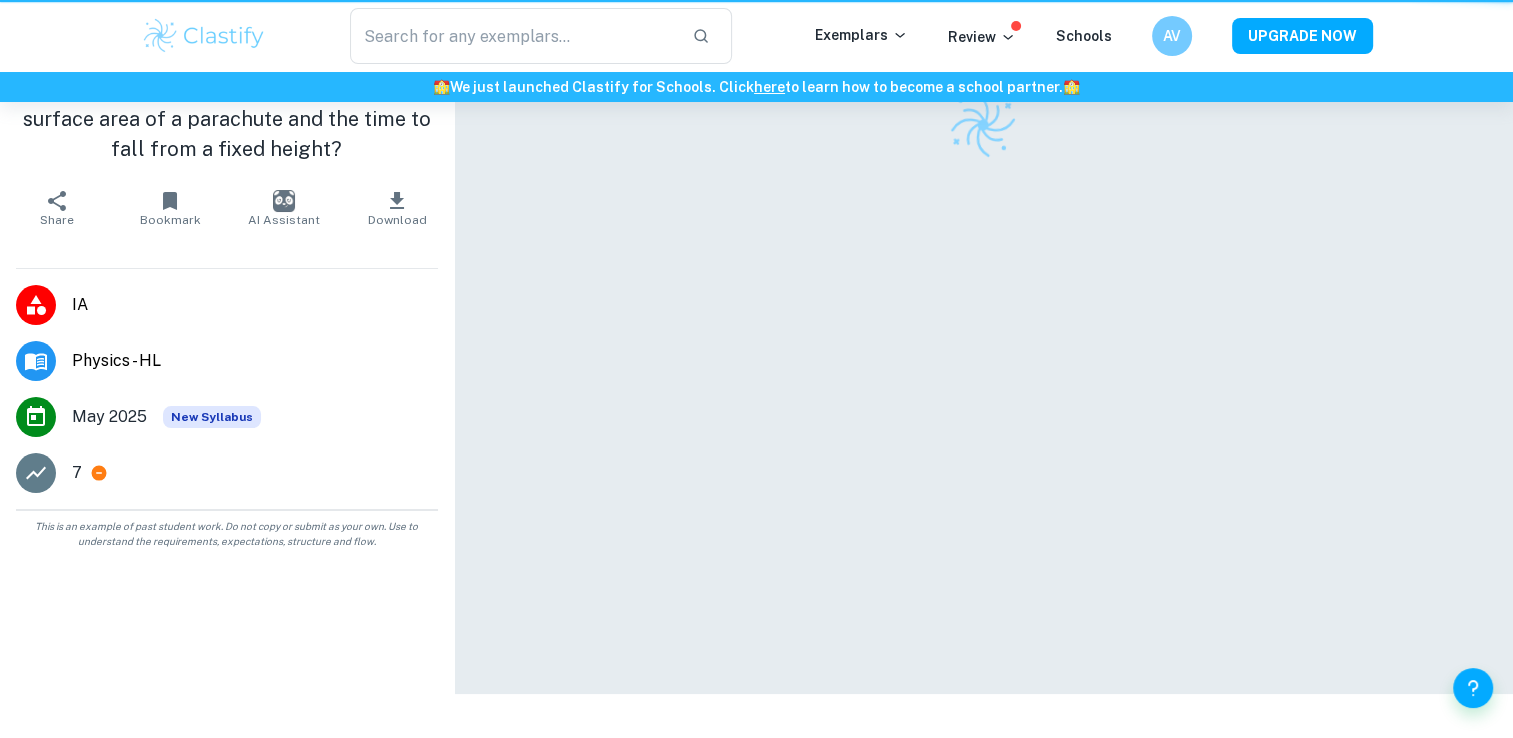 scroll, scrollTop: 0, scrollLeft: 0, axis: both 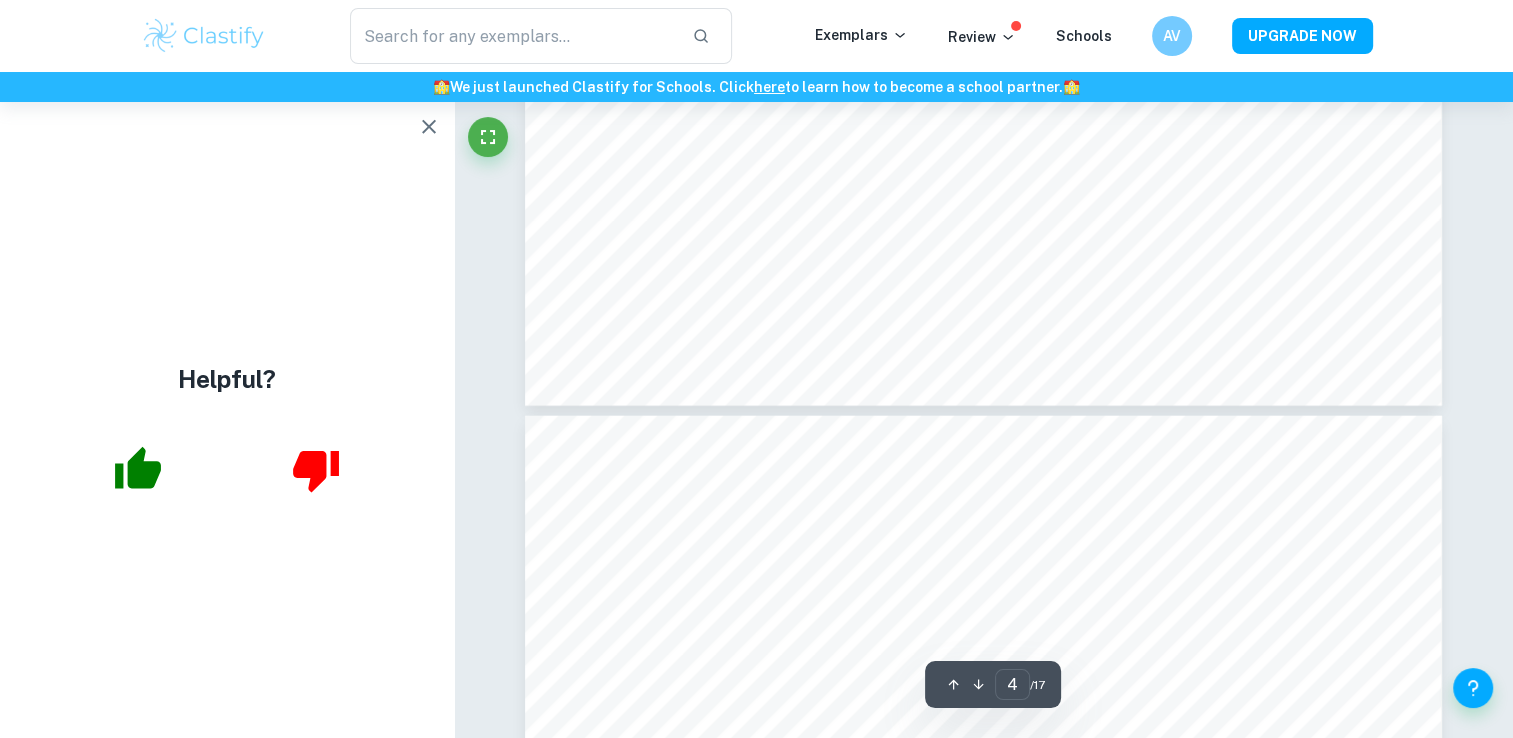 type on "5" 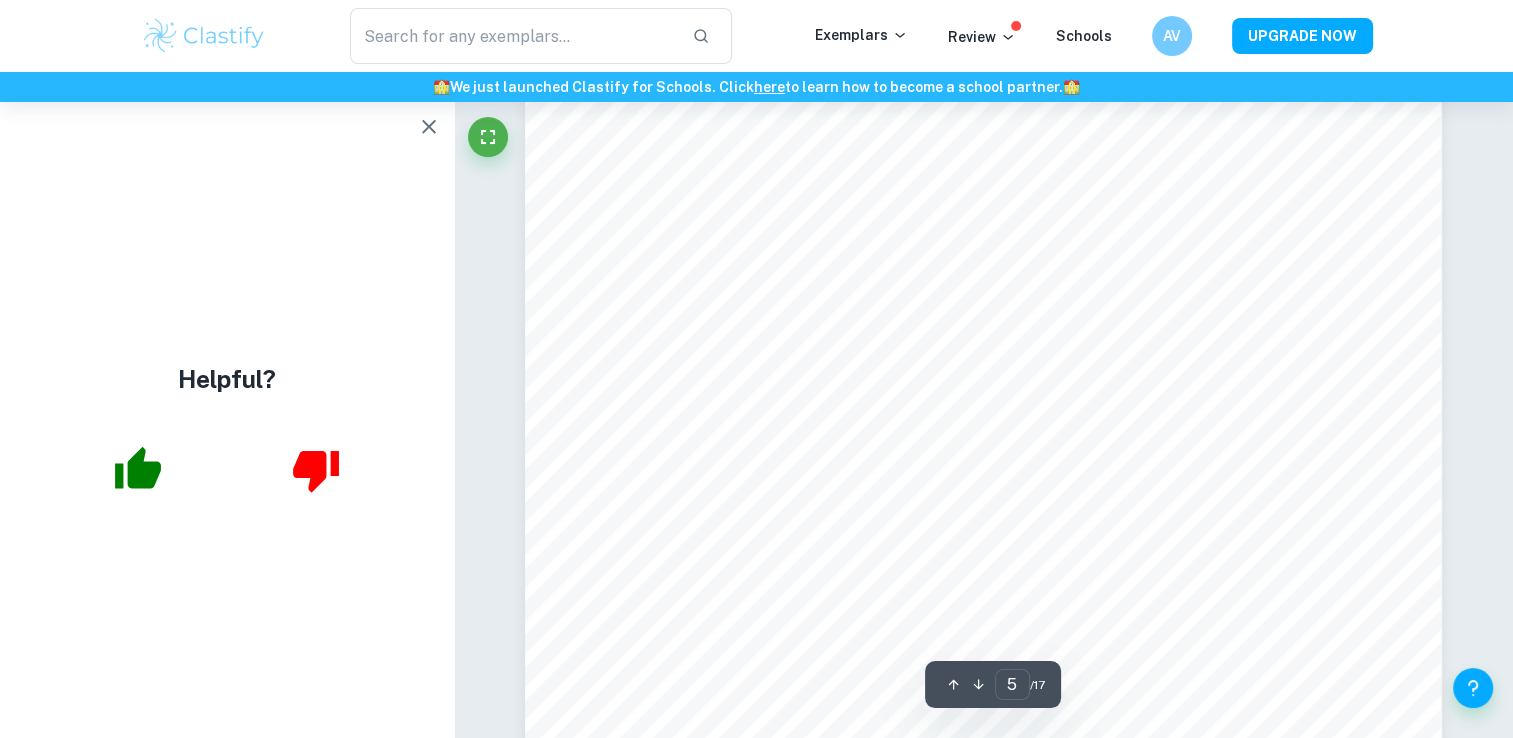 scroll, scrollTop: 5289, scrollLeft: 0, axis: vertical 